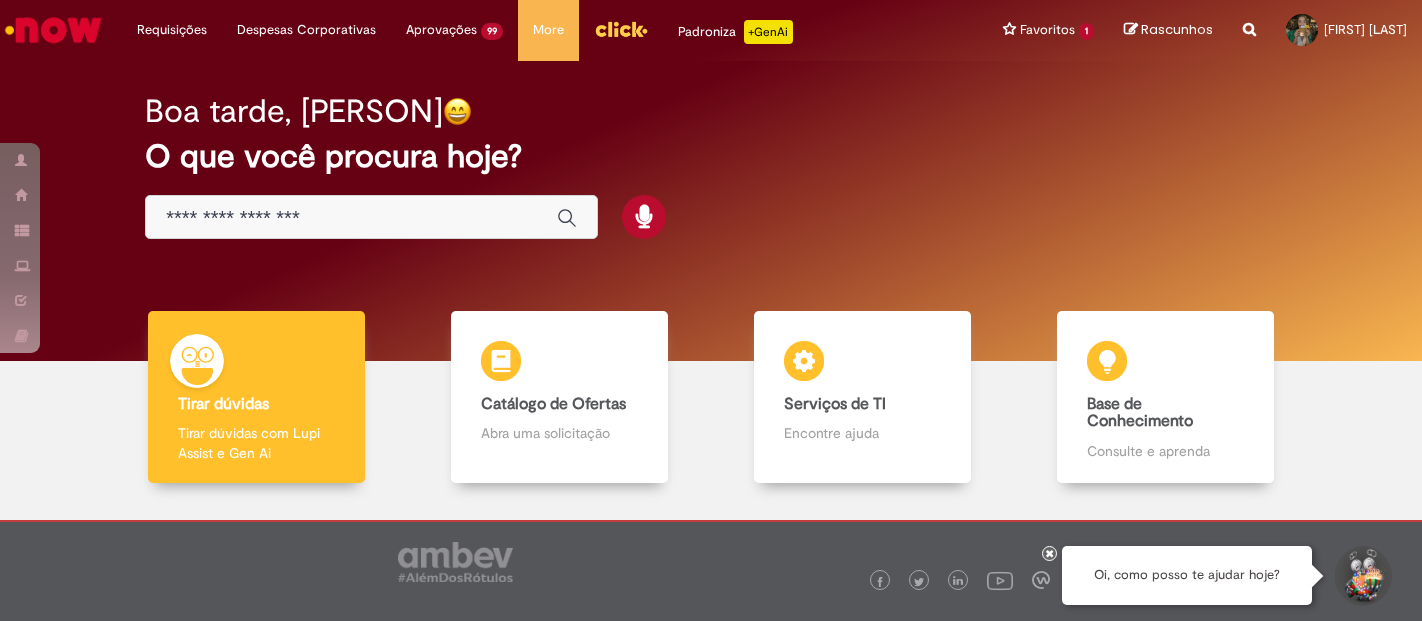 click on "Agora mesmo Agora mesmo  R13352701" at bounding box center [0, 0] 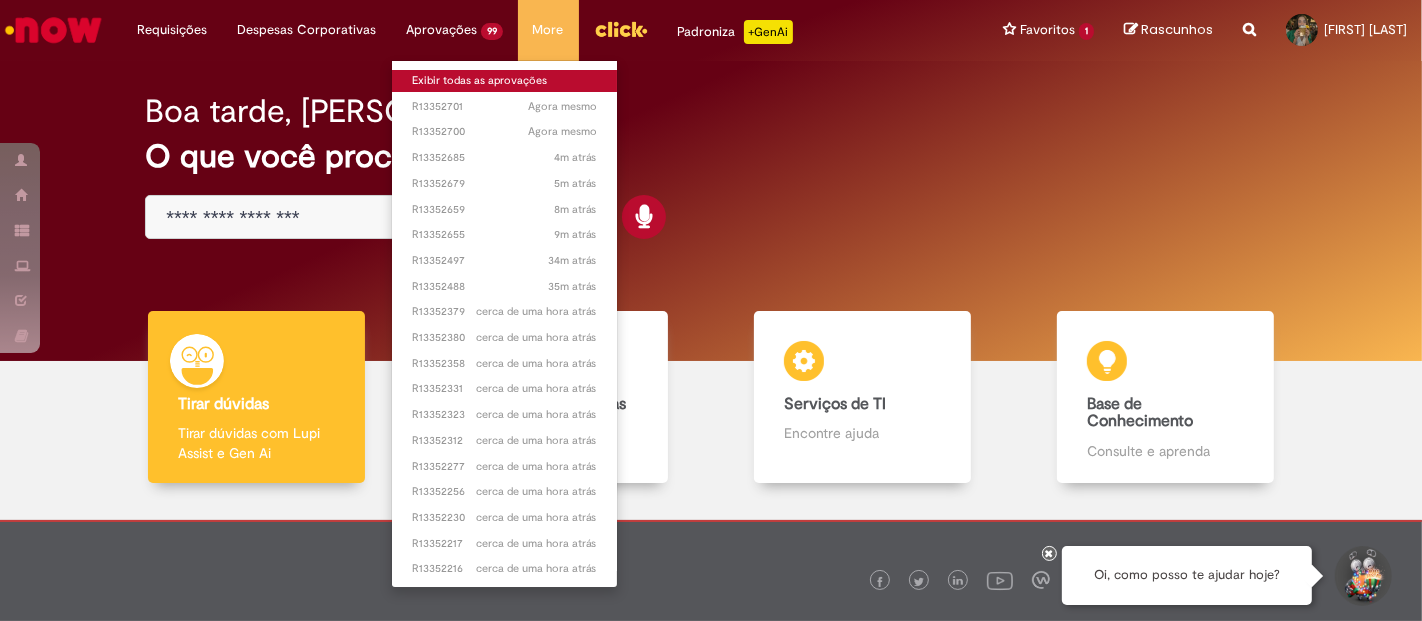 click on "Exibir todas as aprovações" at bounding box center [504, 81] 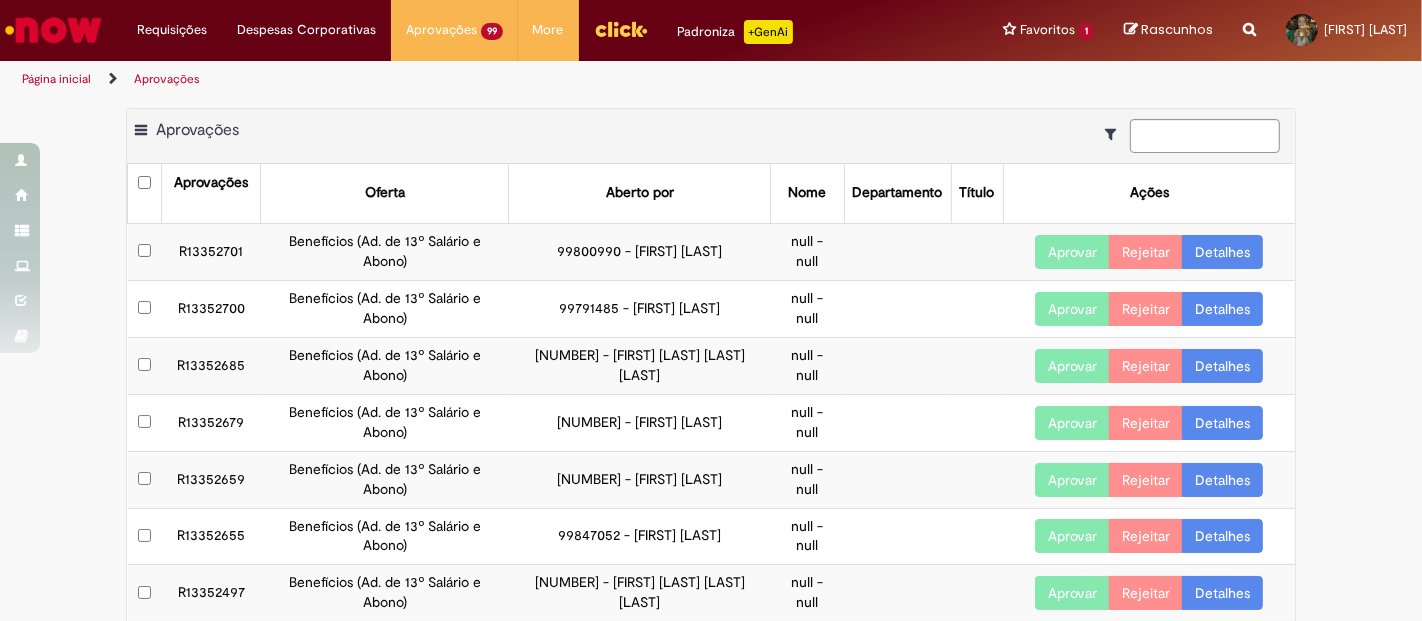 click on "Aprovações" at bounding box center [211, 193] 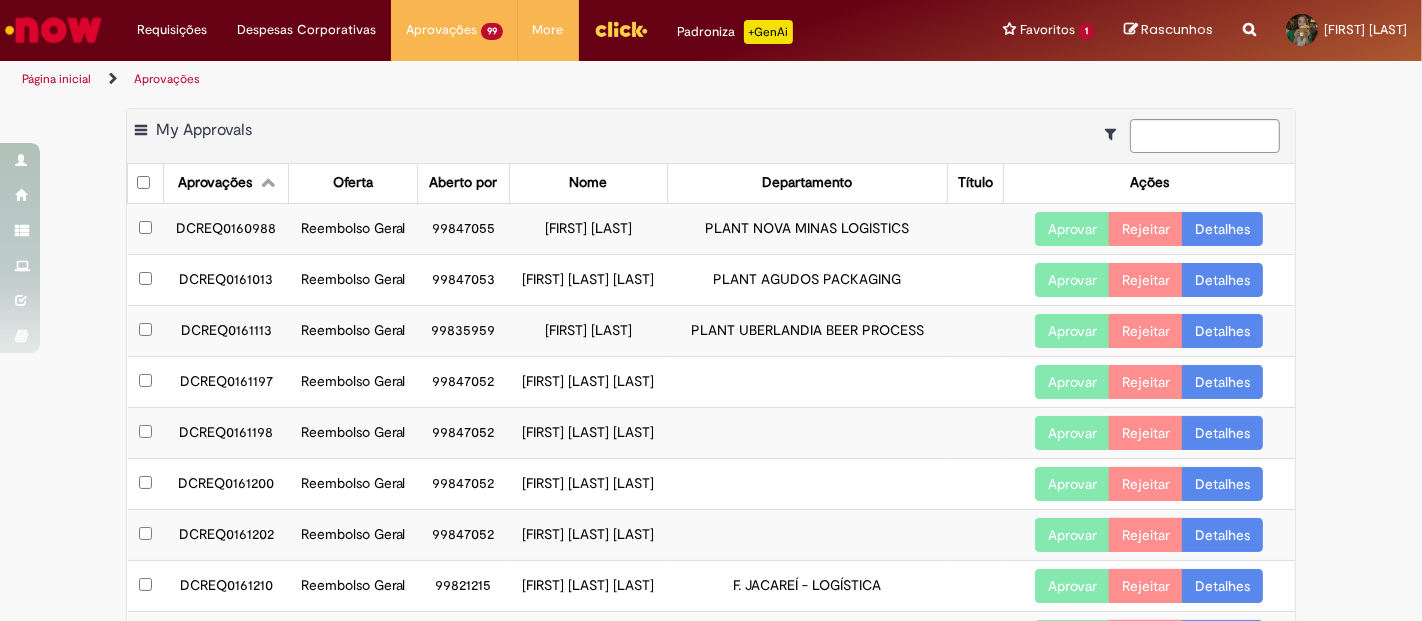 click on "Detalhes" at bounding box center [1222, 229] 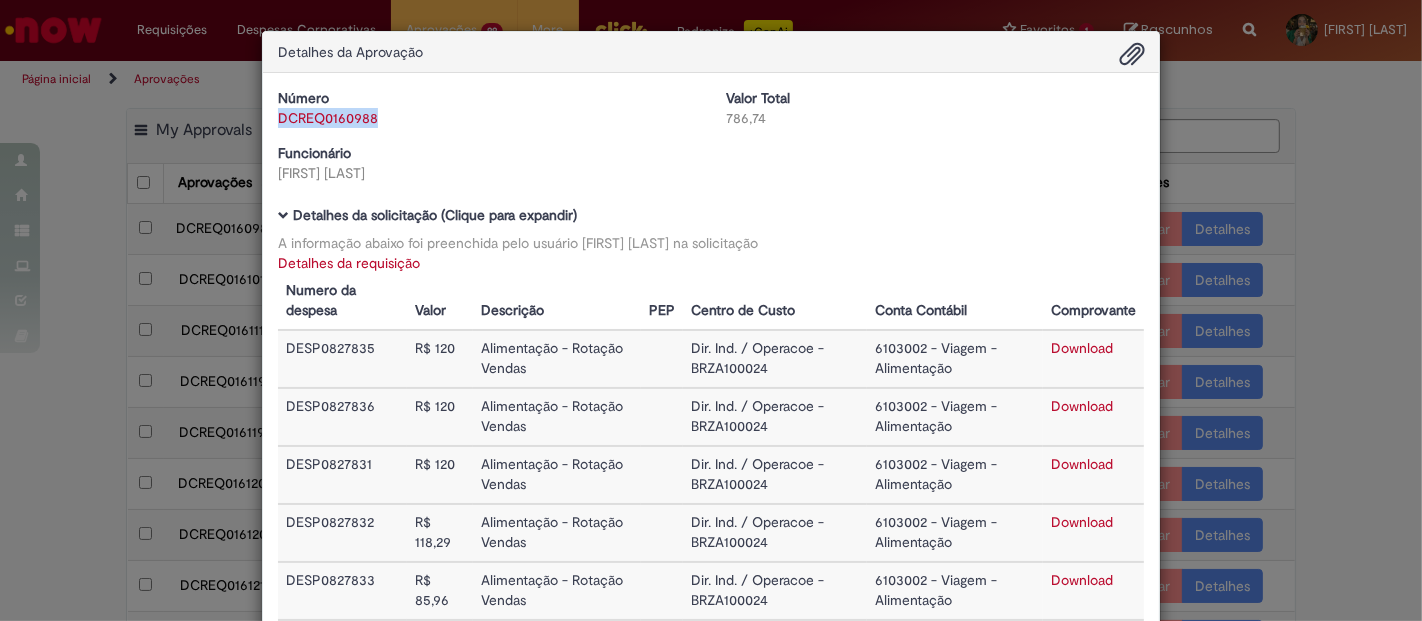 drag, startPoint x: 385, startPoint y: 128, endPoint x: 271, endPoint y: 124, distance: 114.07015 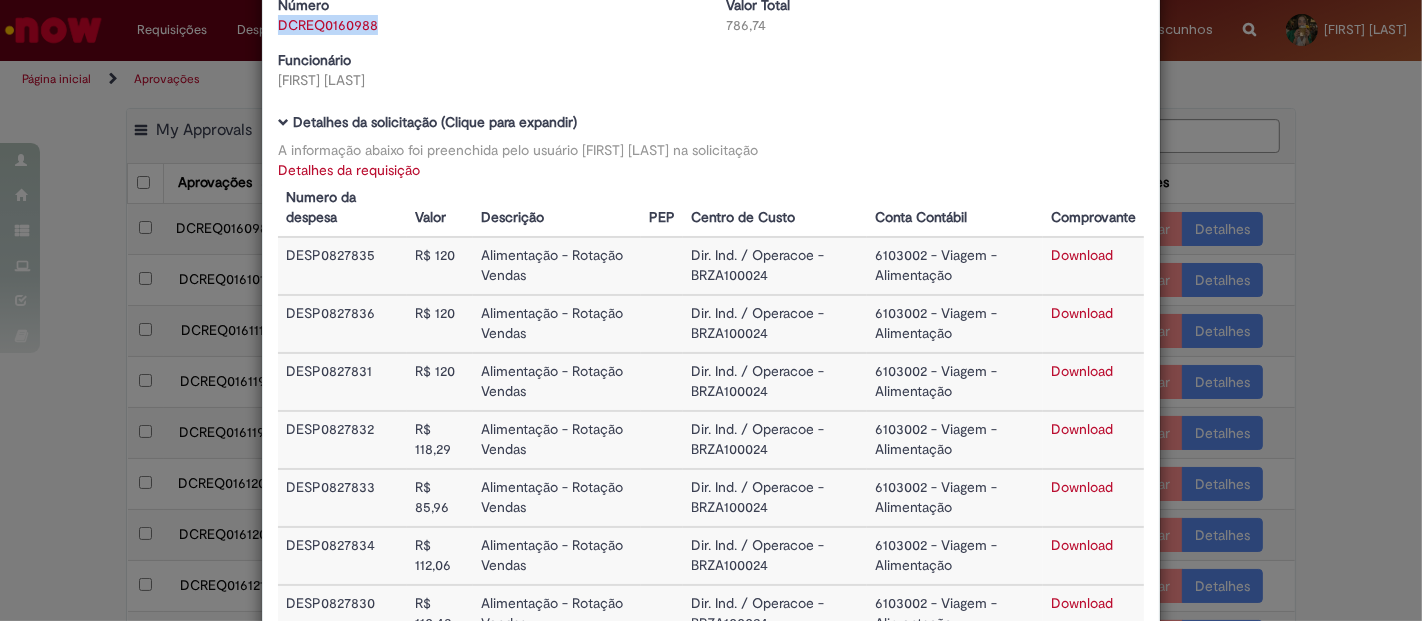 scroll, scrollTop: 222, scrollLeft: 0, axis: vertical 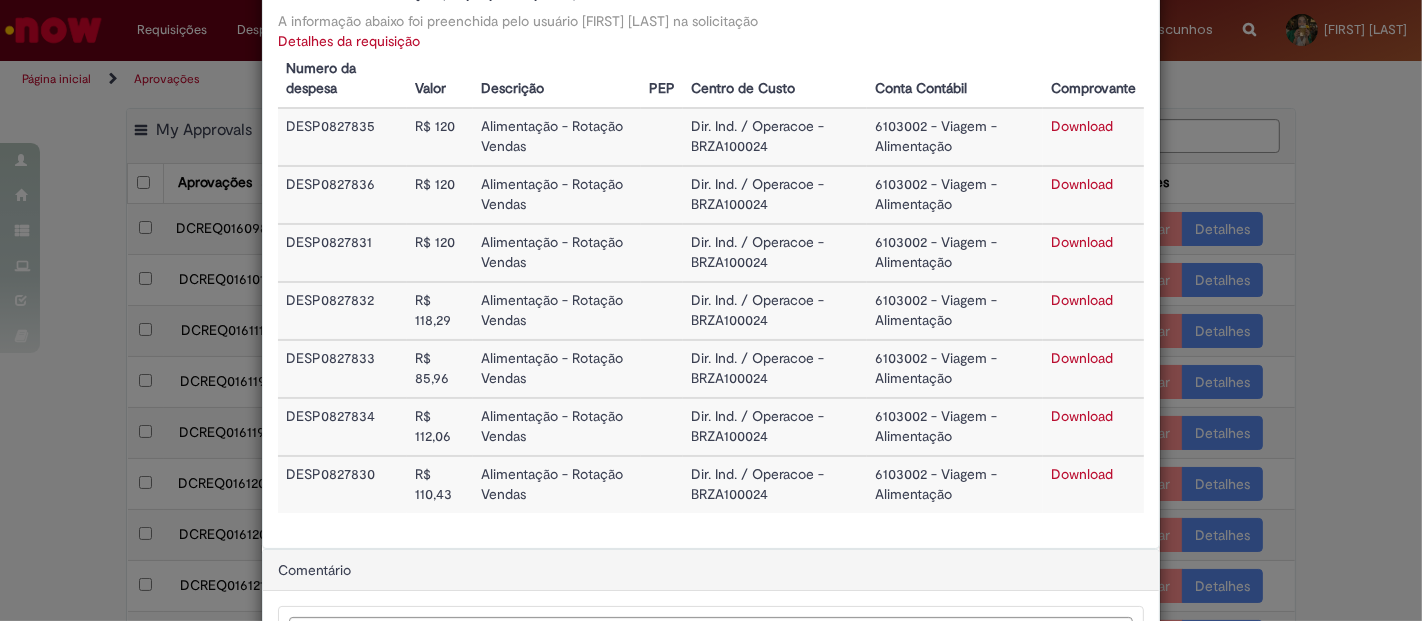click on "Download" at bounding box center [1082, 184] 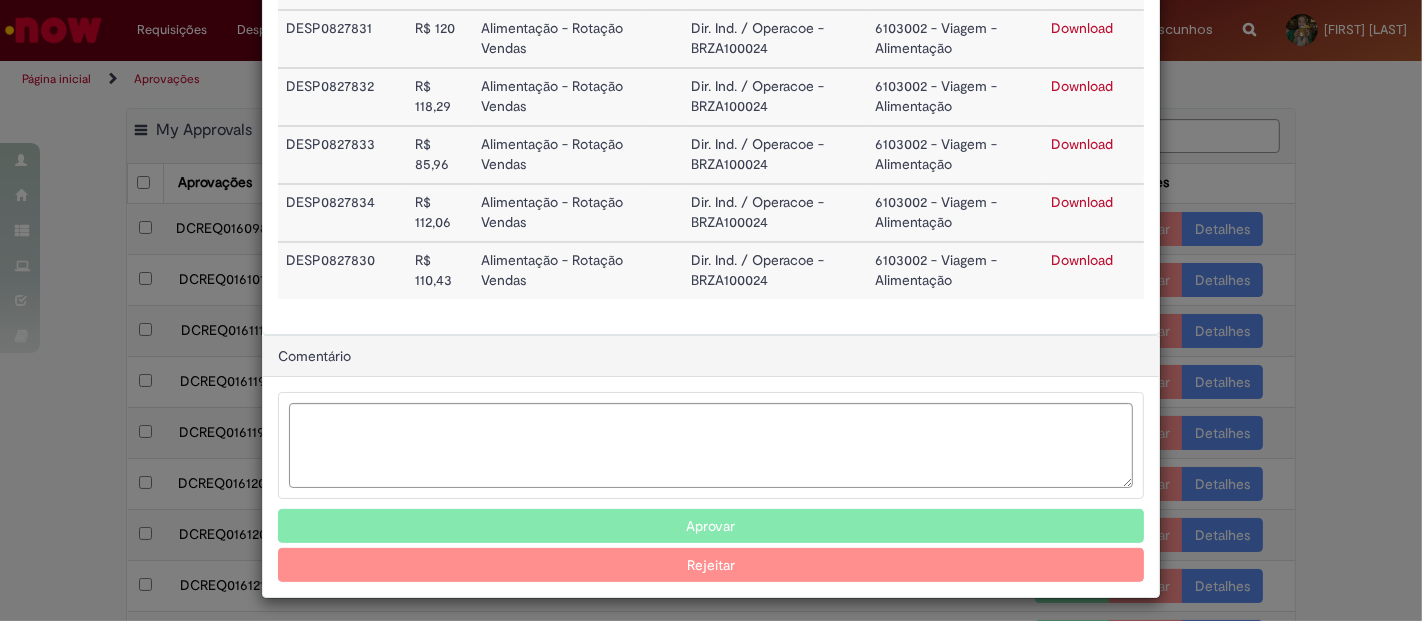 click on "Aprovar" at bounding box center (711, 526) 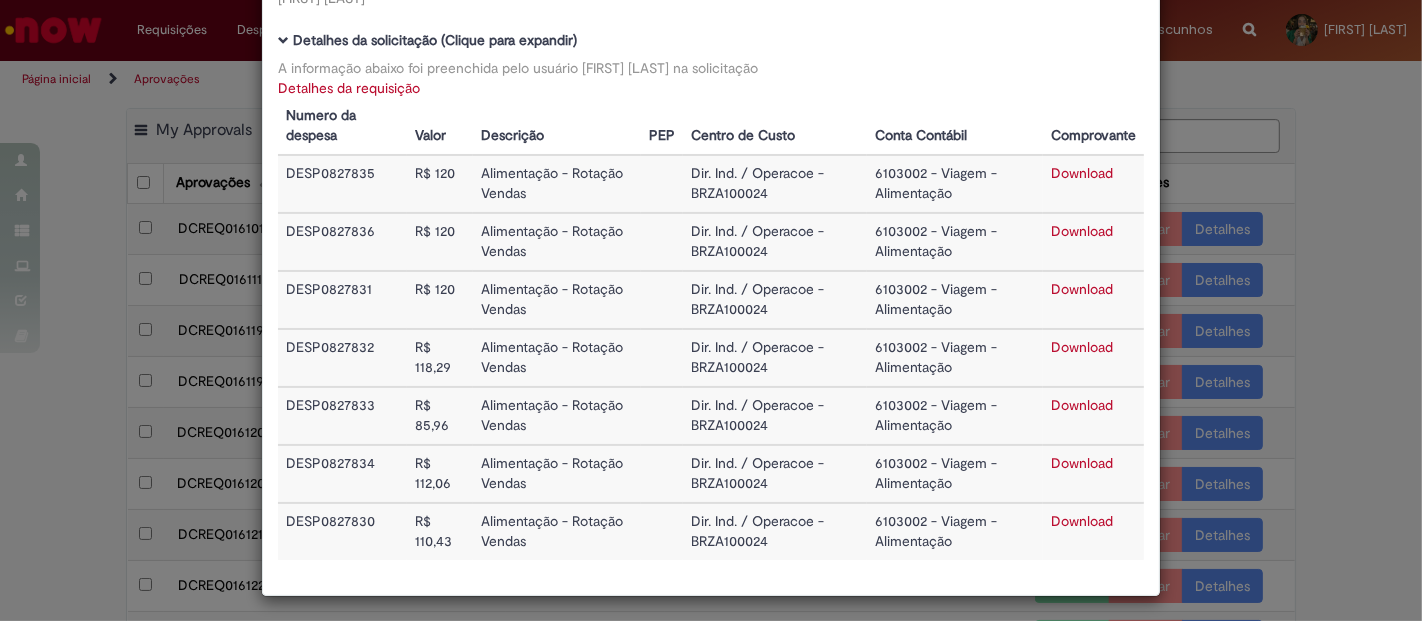 click on "Detalhes da Aprovação
Número
DCREQ0160988
Valor Total
786,74
Funcionário
[FIRST] [LAST] [LAST]
Baixar arquivos da requisição
Detalhes da solicitação (Clique para expandir)
A informação abaixo foi preenchida pelo usuário [FIRST] [LAST] [LAST] na solicitação
Detalhes da requisição
Numero da despesa
Valor
Descrição
PEP
Centro de Custo
Conta Contábil
Comprovante
DESP0827835
R$ 120
Alimentação - Rotação Vendas
Dir. Ind. / Operacoe - BRZA100024
6103002 - Viagem - Alimentação
Download
DESP0827836
R$ 120
Alimentação - Rotação Vendas" at bounding box center (711, 310) 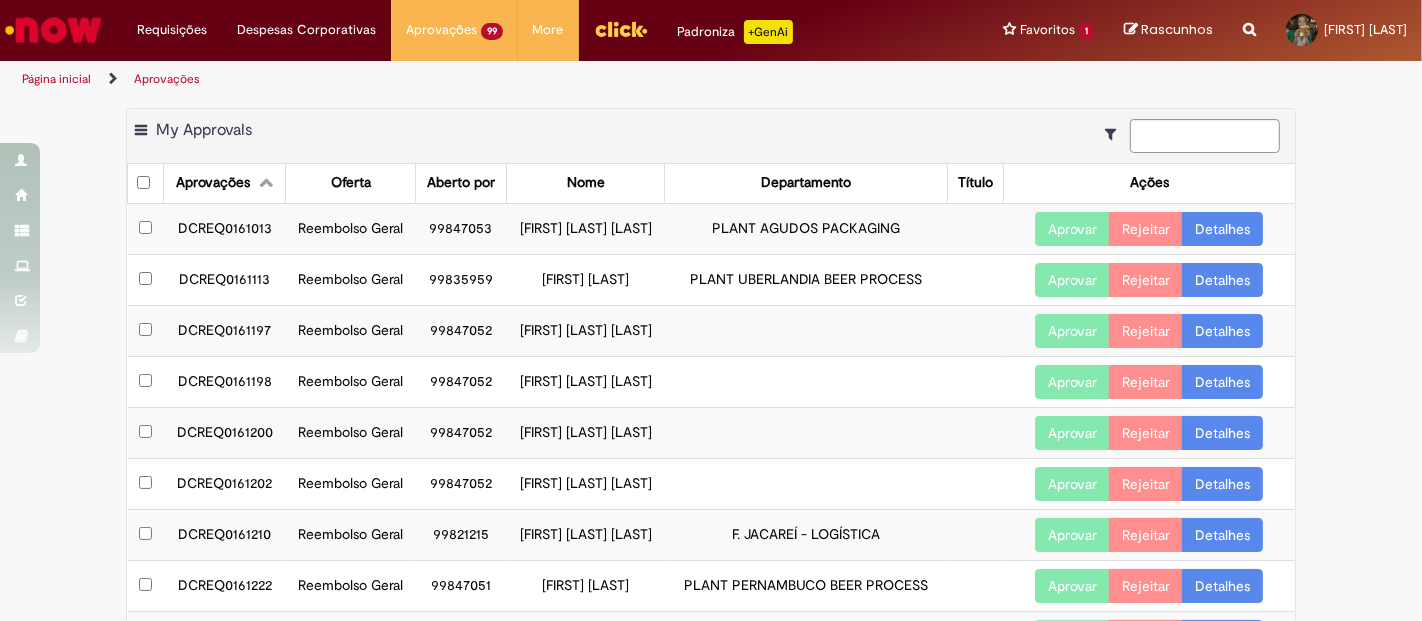 scroll, scrollTop: 175, scrollLeft: 0, axis: vertical 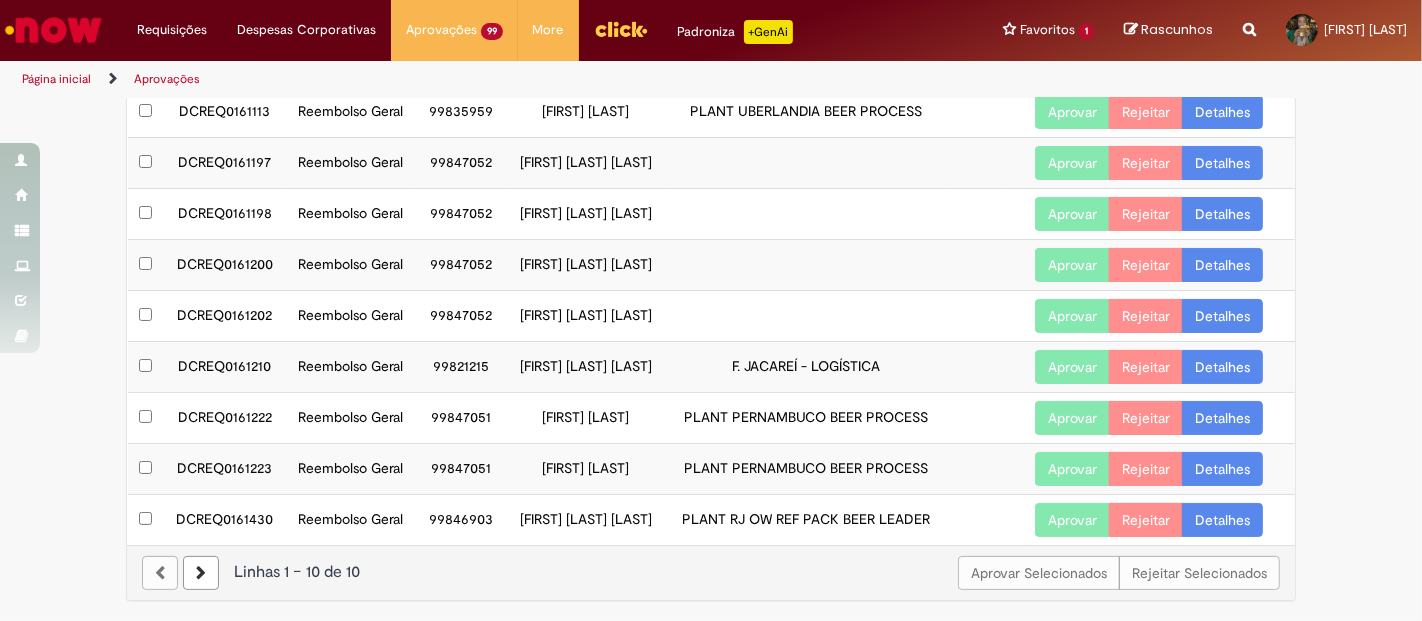 click at bounding box center [201, 573] 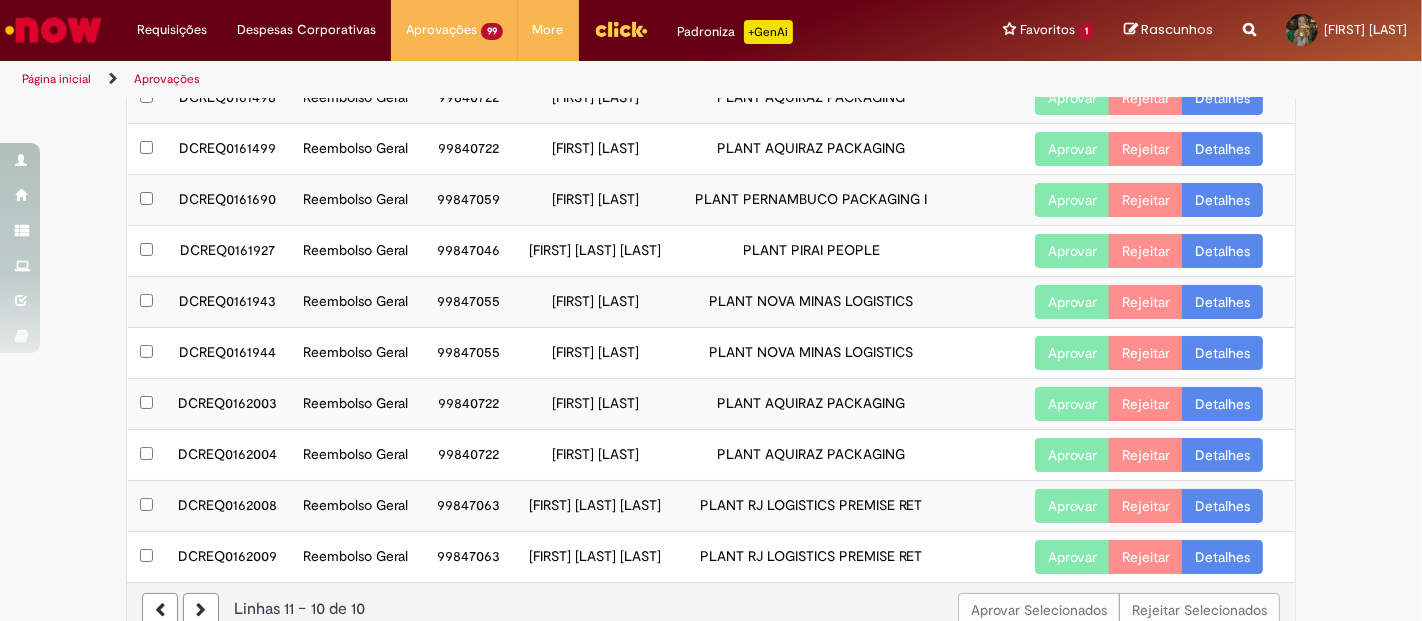 scroll, scrollTop: 242, scrollLeft: 0, axis: vertical 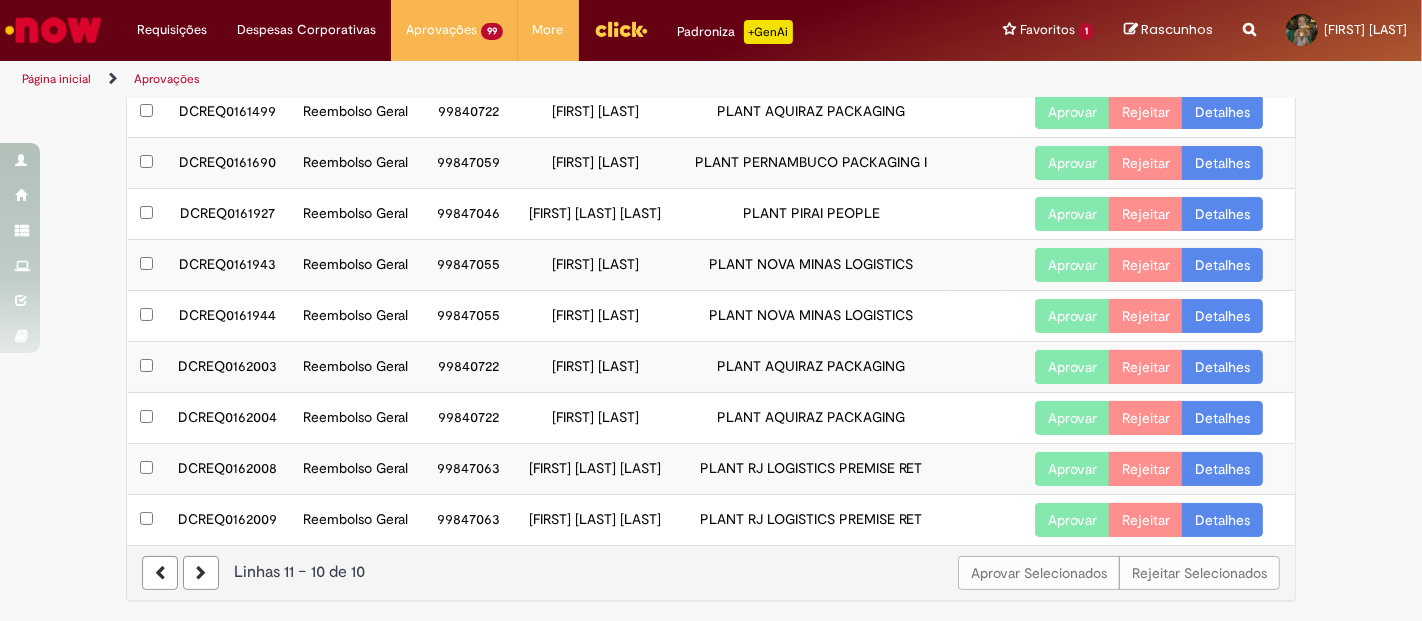click on "Detalhes" at bounding box center [1222, 265] 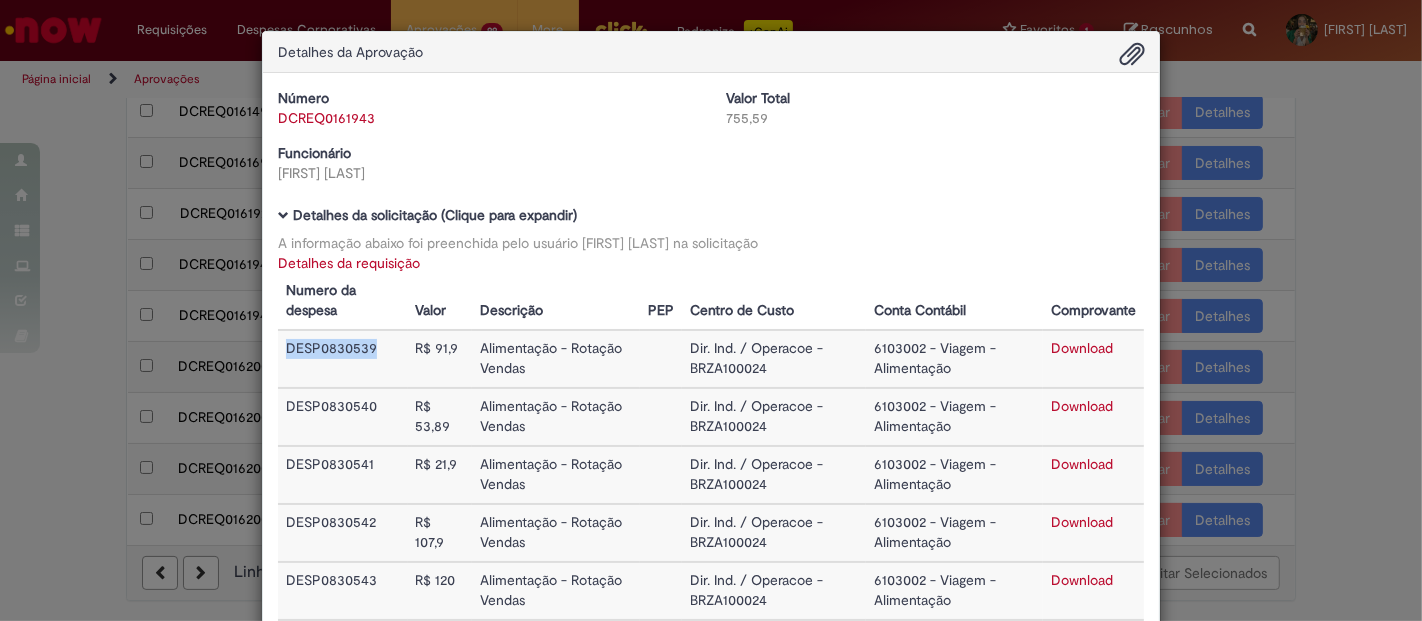 drag, startPoint x: 376, startPoint y: 340, endPoint x: 277, endPoint y: 343, distance: 99.04544 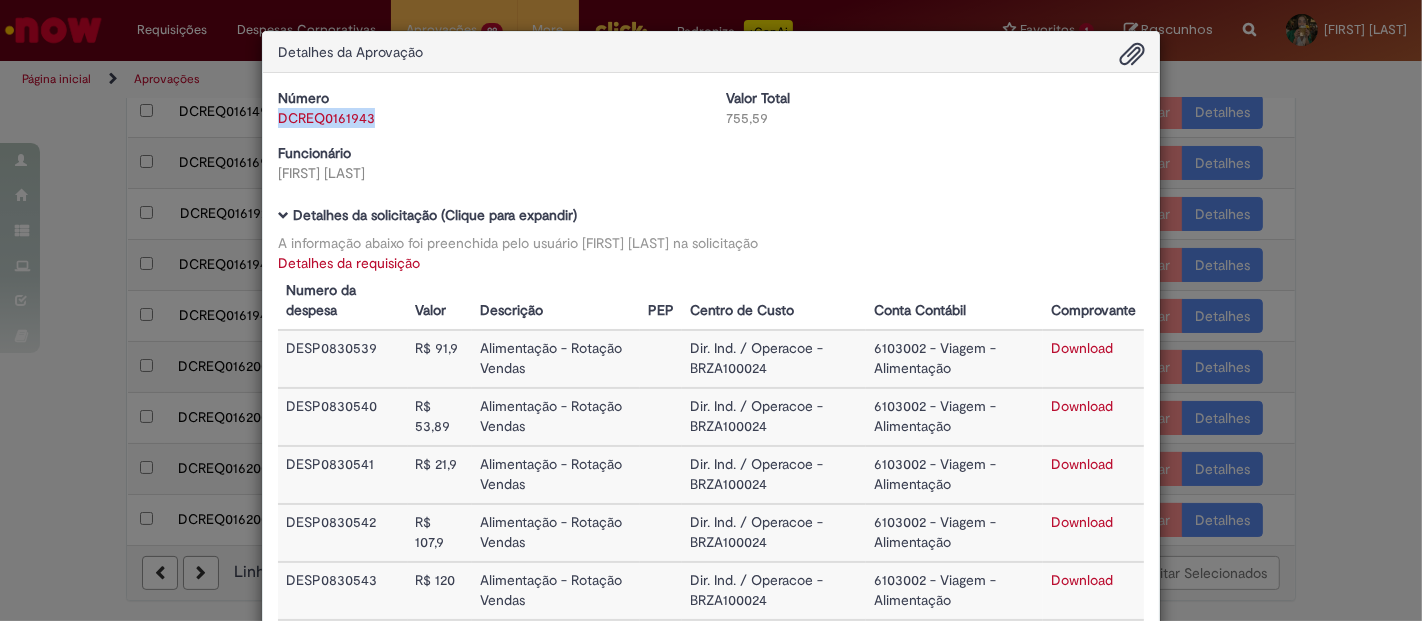 drag, startPoint x: 371, startPoint y: 119, endPoint x: 272, endPoint y: 117, distance: 99.0202 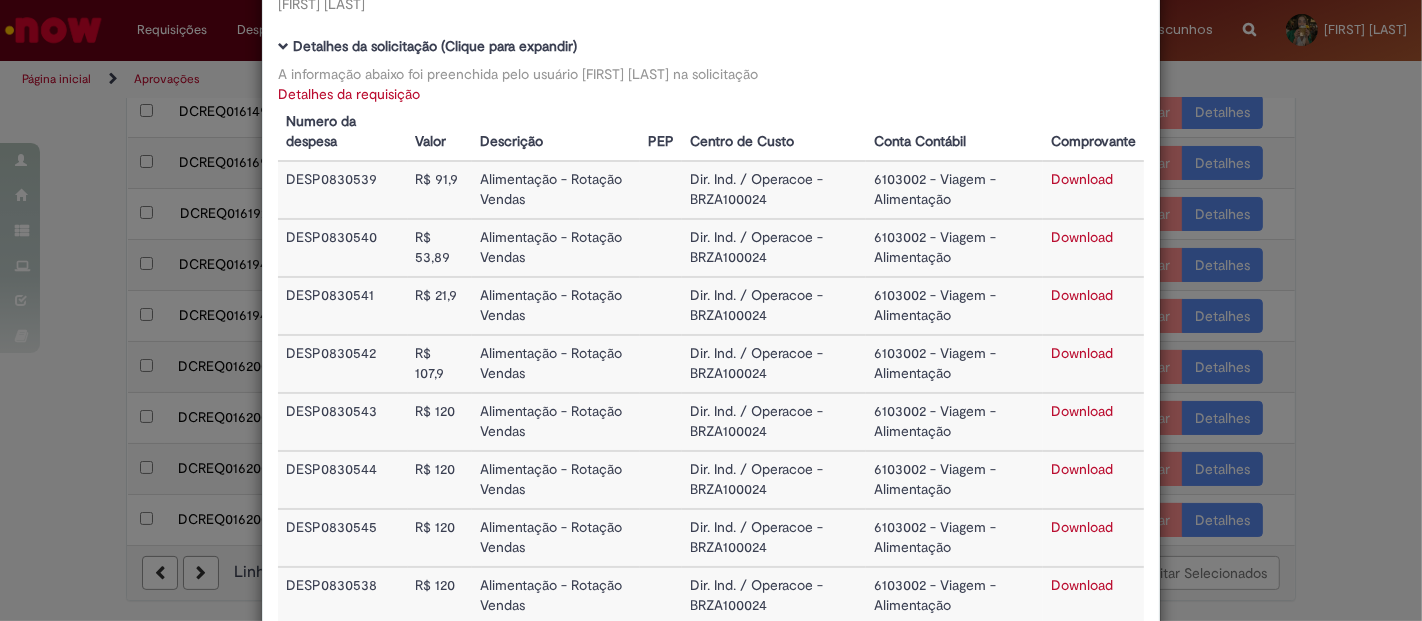 scroll, scrollTop: 222, scrollLeft: 0, axis: vertical 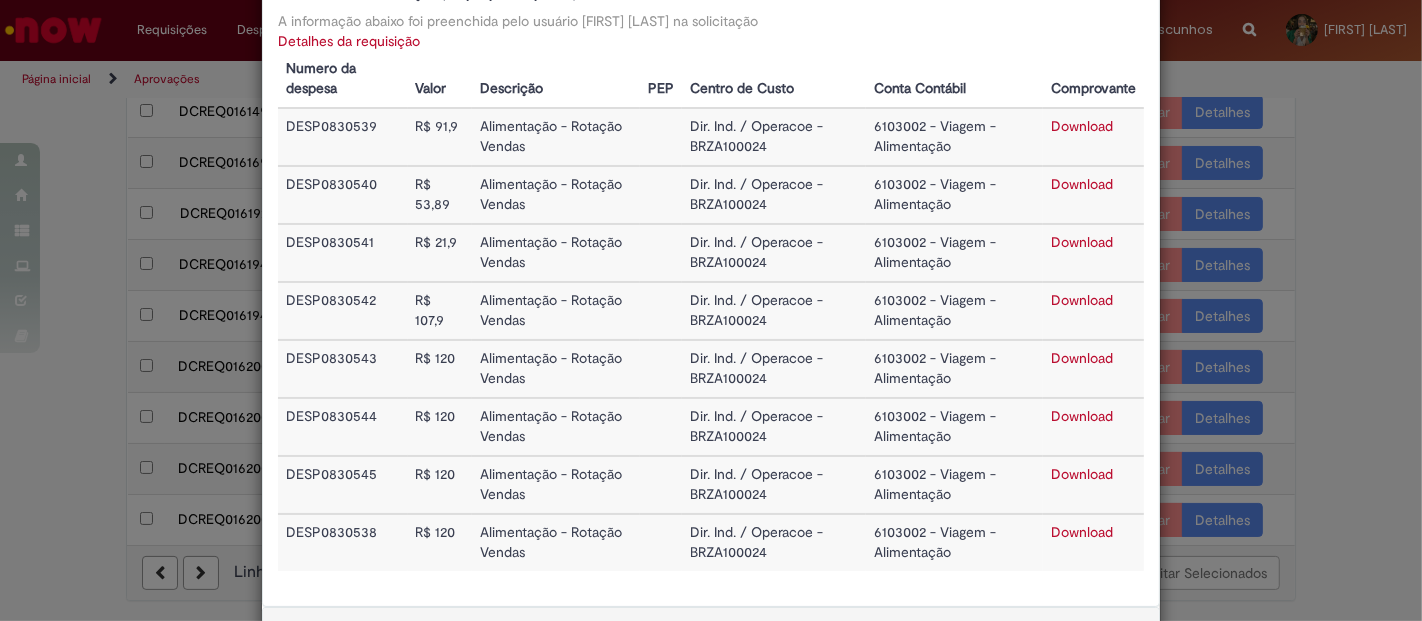 click on "Download" at bounding box center [1082, 242] 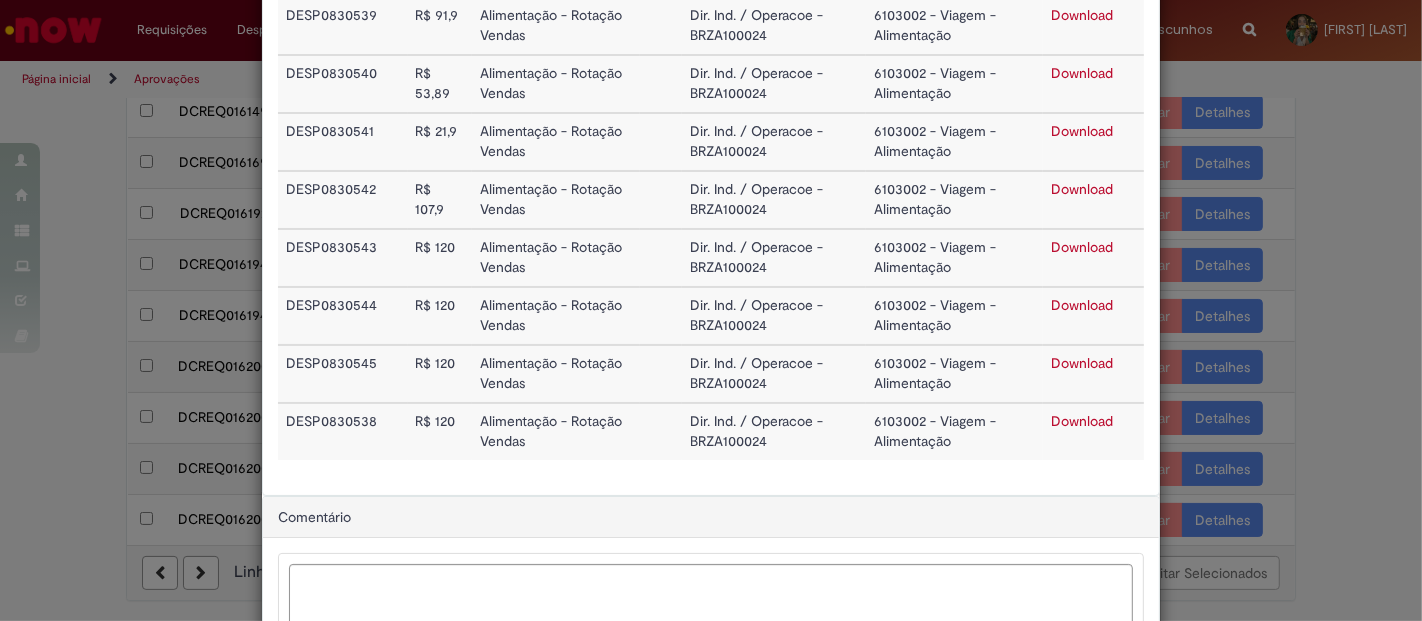 click on "Download" at bounding box center (1082, 421) 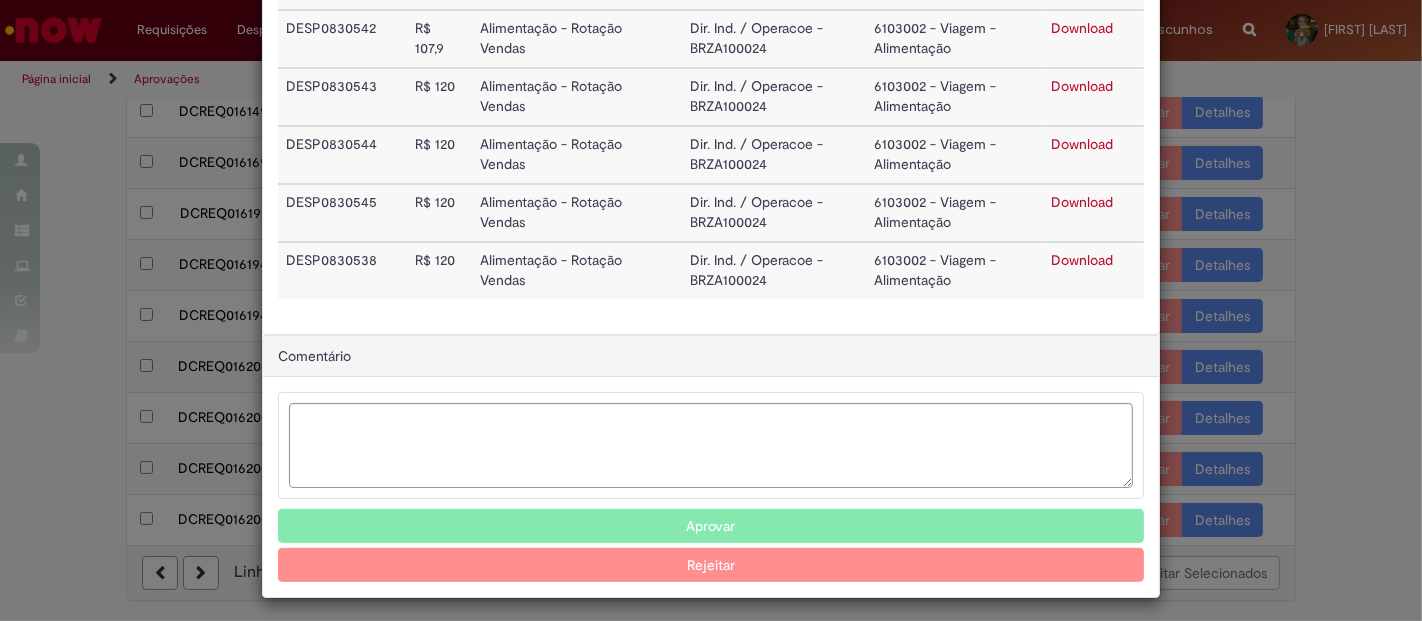 click on "Aprovar" at bounding box center [711, 526] 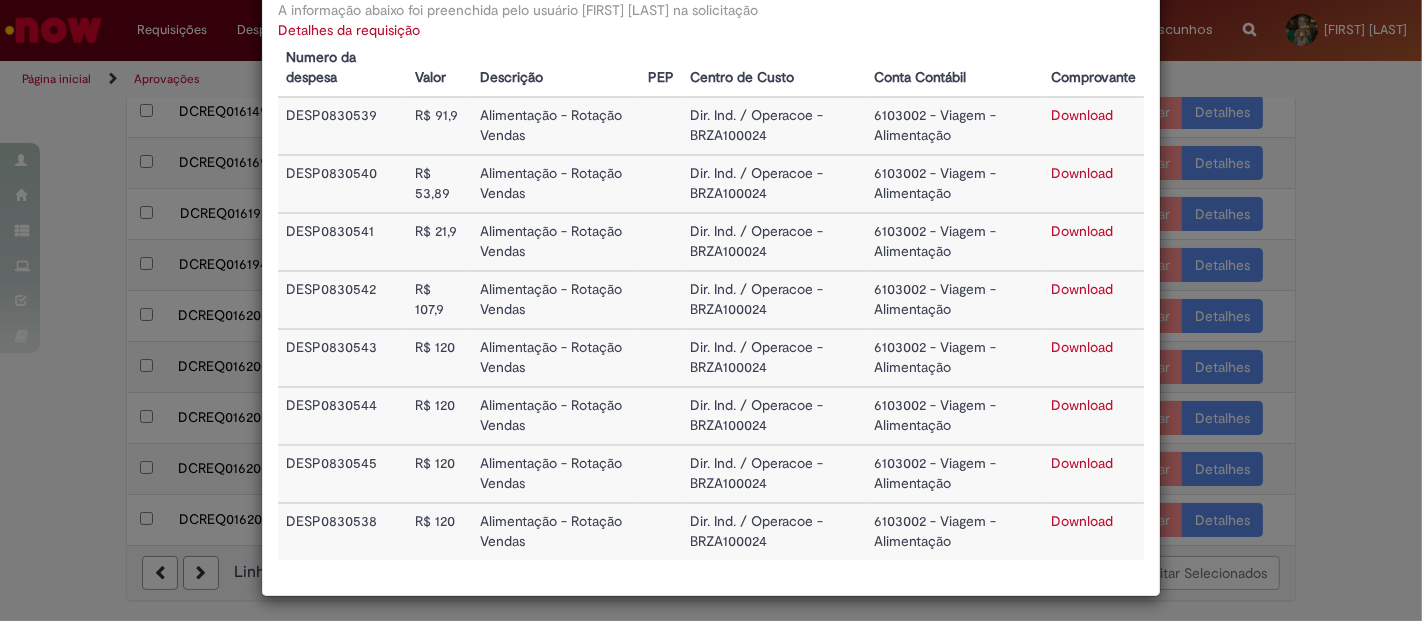 click on "Detalhes da Aprovação
Número
DCREQ0161943
Valor Total
755,59
Funcionário
[FIRST] [LAST]
Baixar arquivos da requisição
Detalhes da solicitação (Clique para expandir)
A informação abaixo foi preenchida pelo usuário [FIRST] [LAST] na solicitação
Detalhes da requisição
Numero da despesa
Valor
Descrição
PEP
Centro de Custo
Conta Contábil
Comprovante
DESP0830539
R$ 91,9
Alimentação - Rotação Vendas
Dir. Ind. / Operacoe - BRZA100024
6103002 - Viagem - Alimentação
Download
DESP0830540
R$ 53,89
Alimentação - Rotação Vendas" at bounding box center [711, 310] 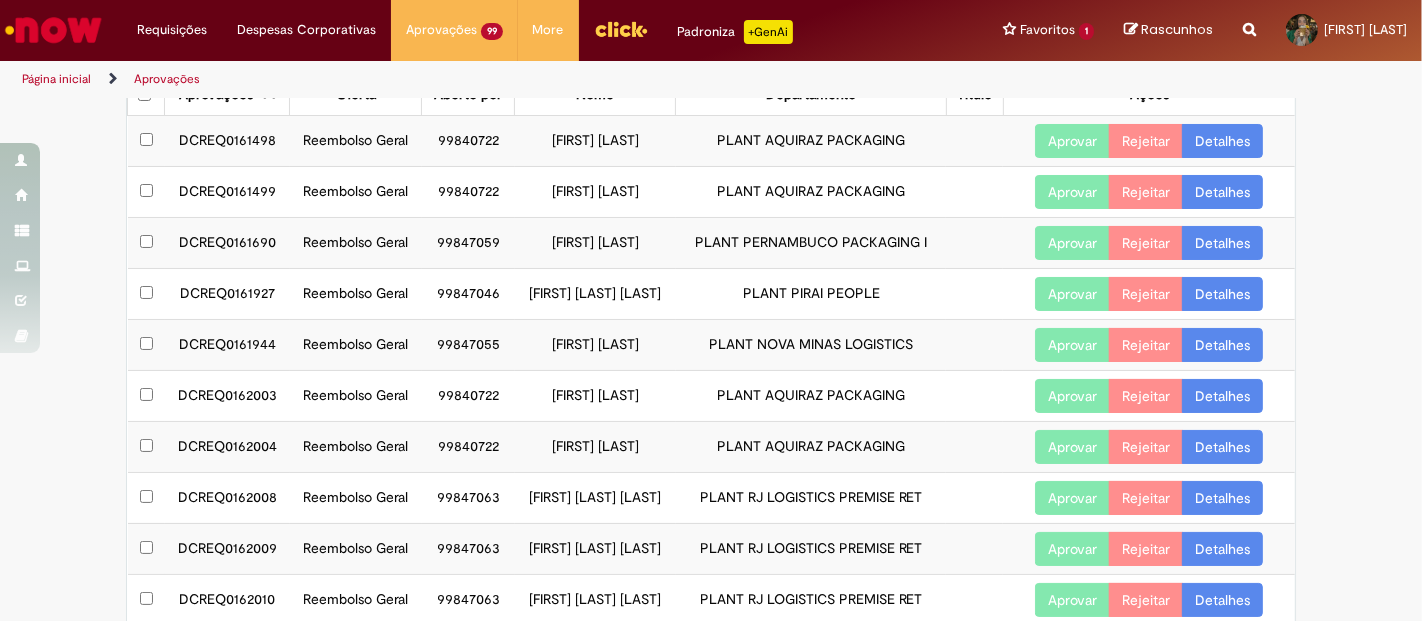 scroll, scrollTop: 0, scrollLeft: 0, axis: both 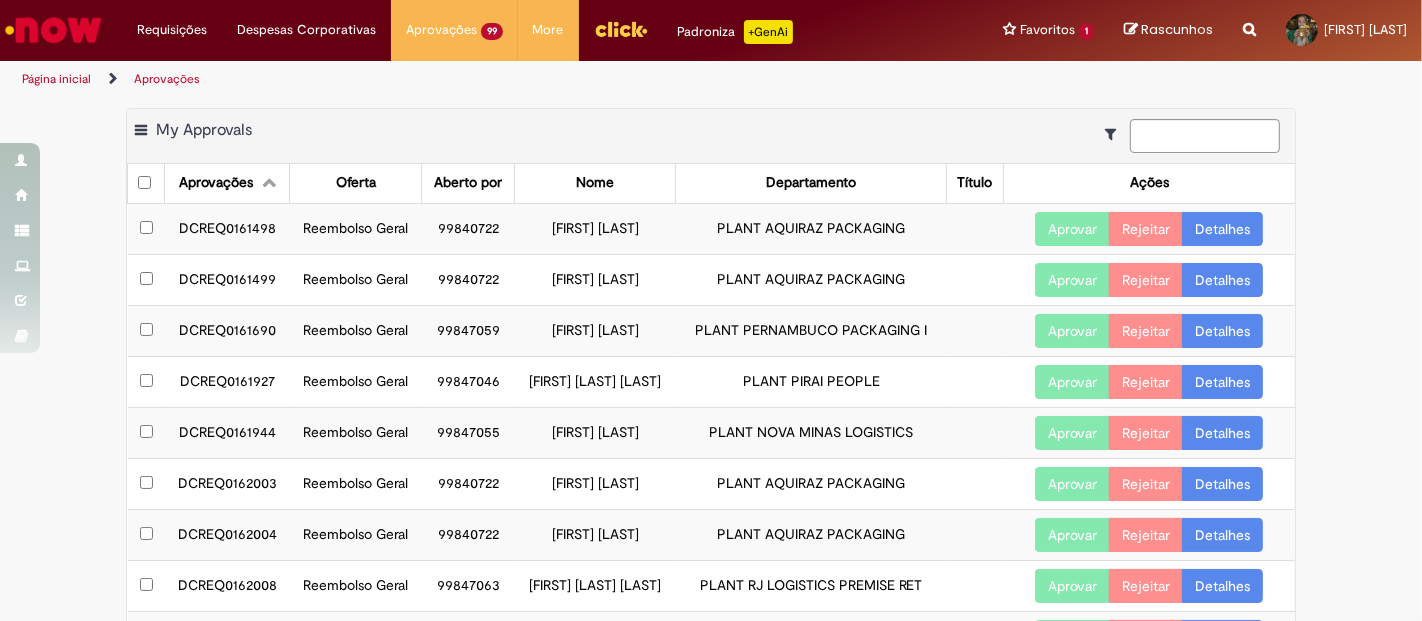 click on "Detalhes" at bounding box center [1222, 433] 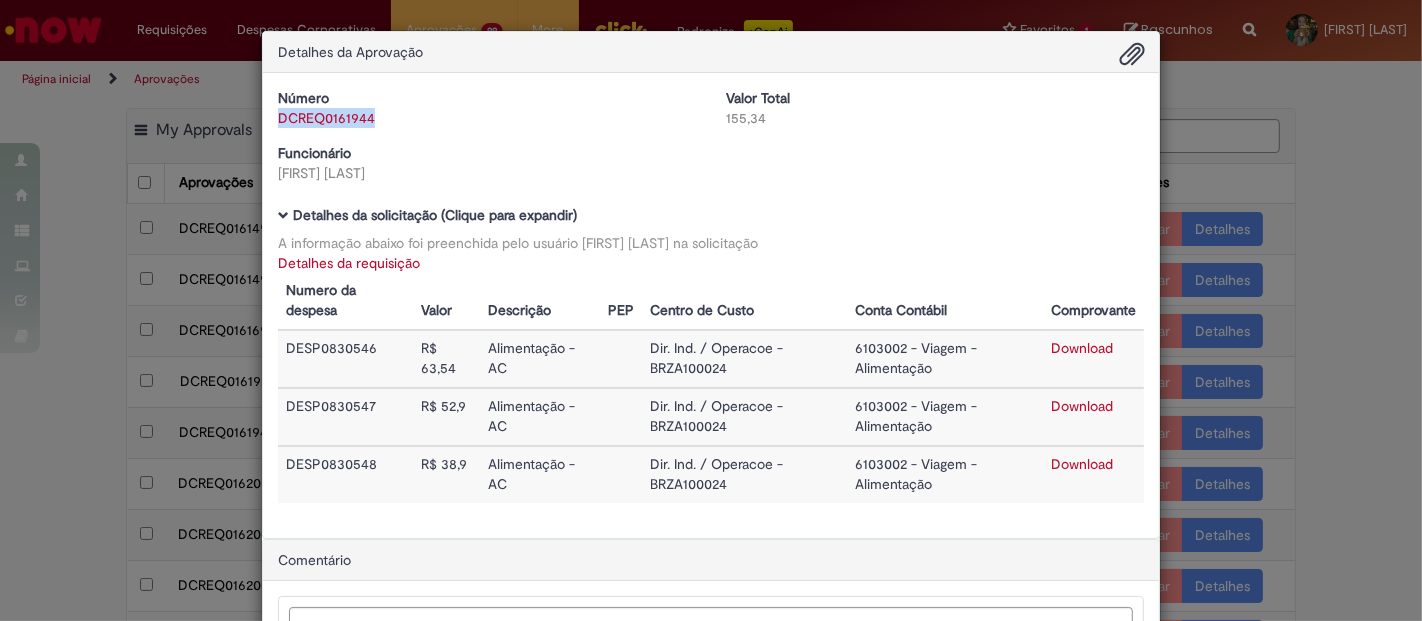 drag, startPoint x: 382, startPoint y: 112, endPoint x: 268, endPoint y: 127, distance: 114.982605 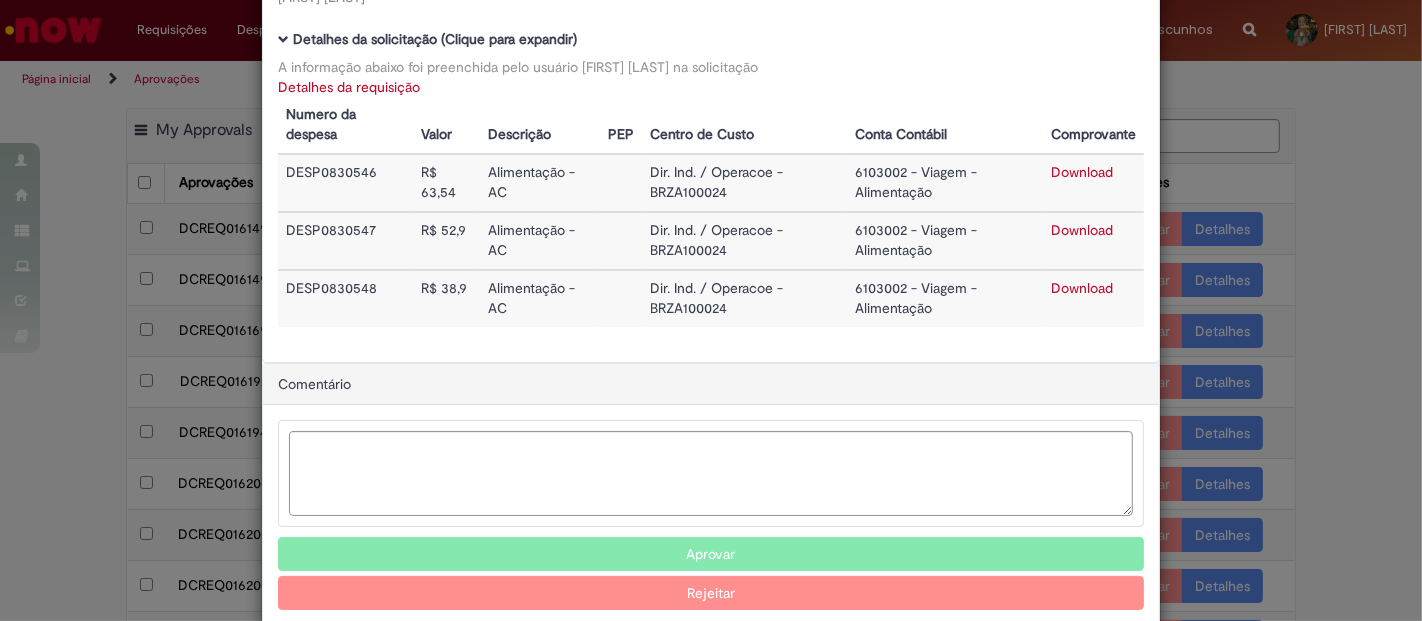 scroll, scrollTop: 206, scrollLeft: 0, axis: vertical 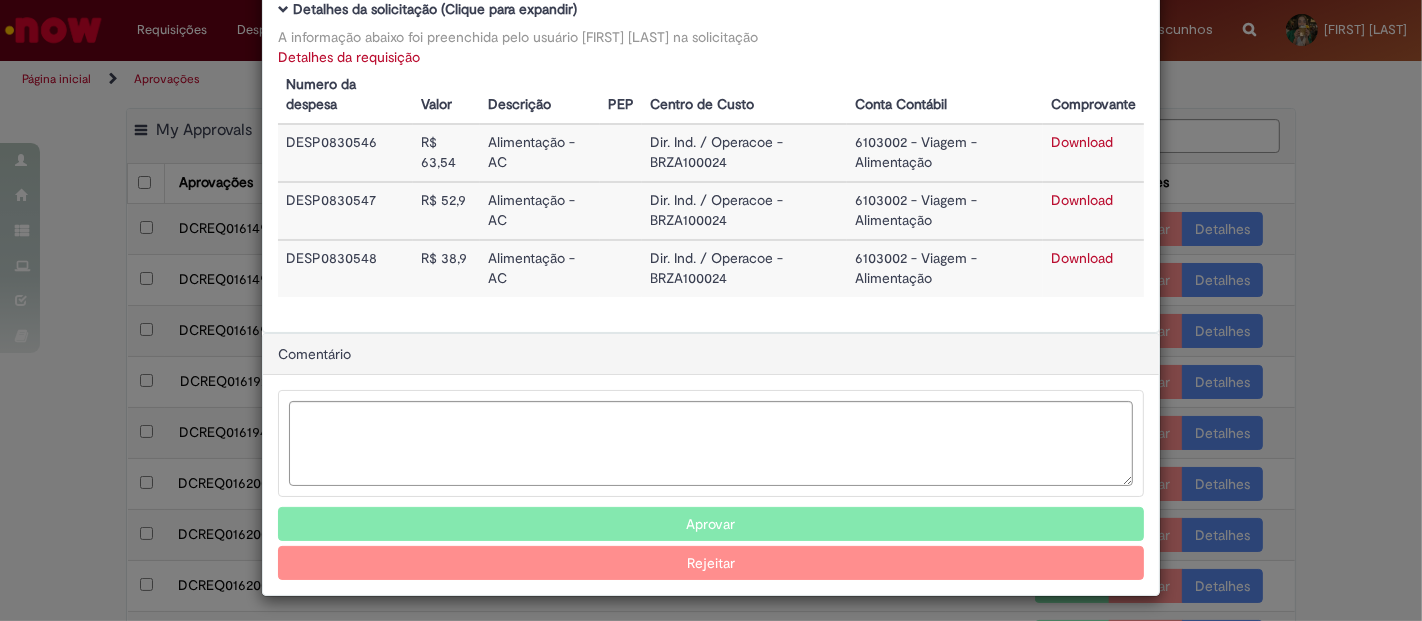 drag, startPoint x: 726, startPoint y: 511, endPoint x: 814, endPoint y: 514, distance: 88.051125 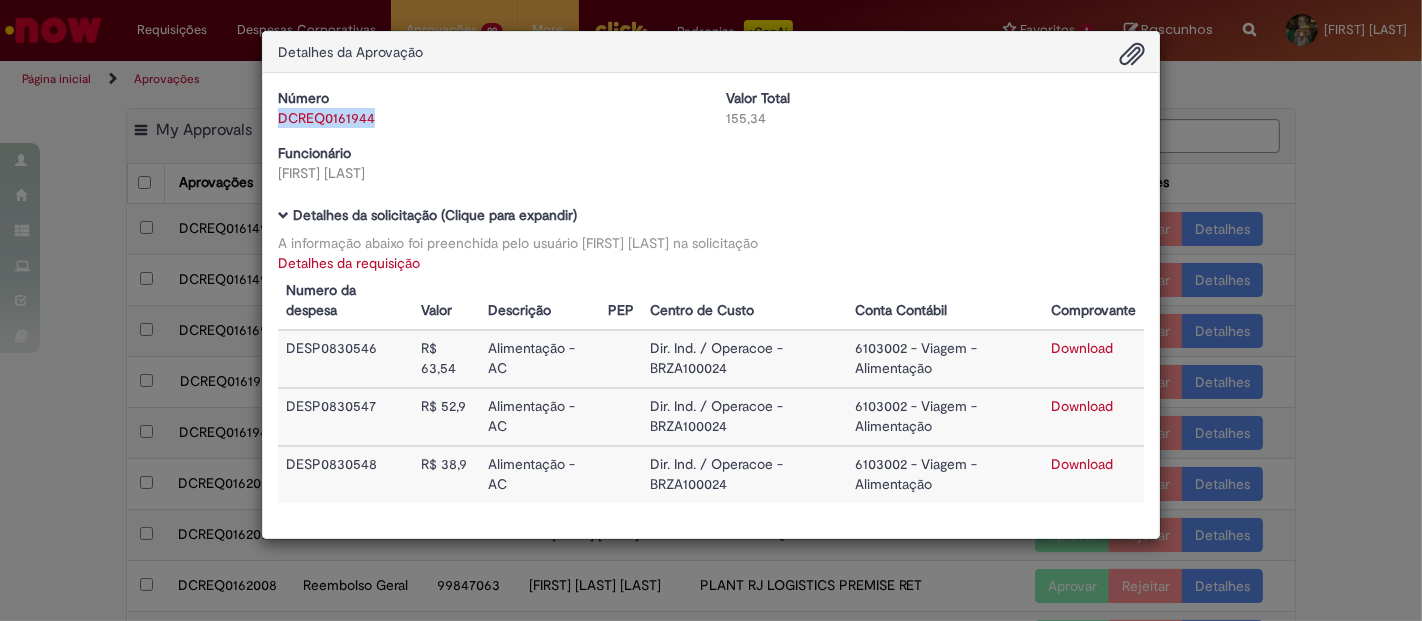 scroll, scrollTop: 0, scrollLeft: 0, axis: both 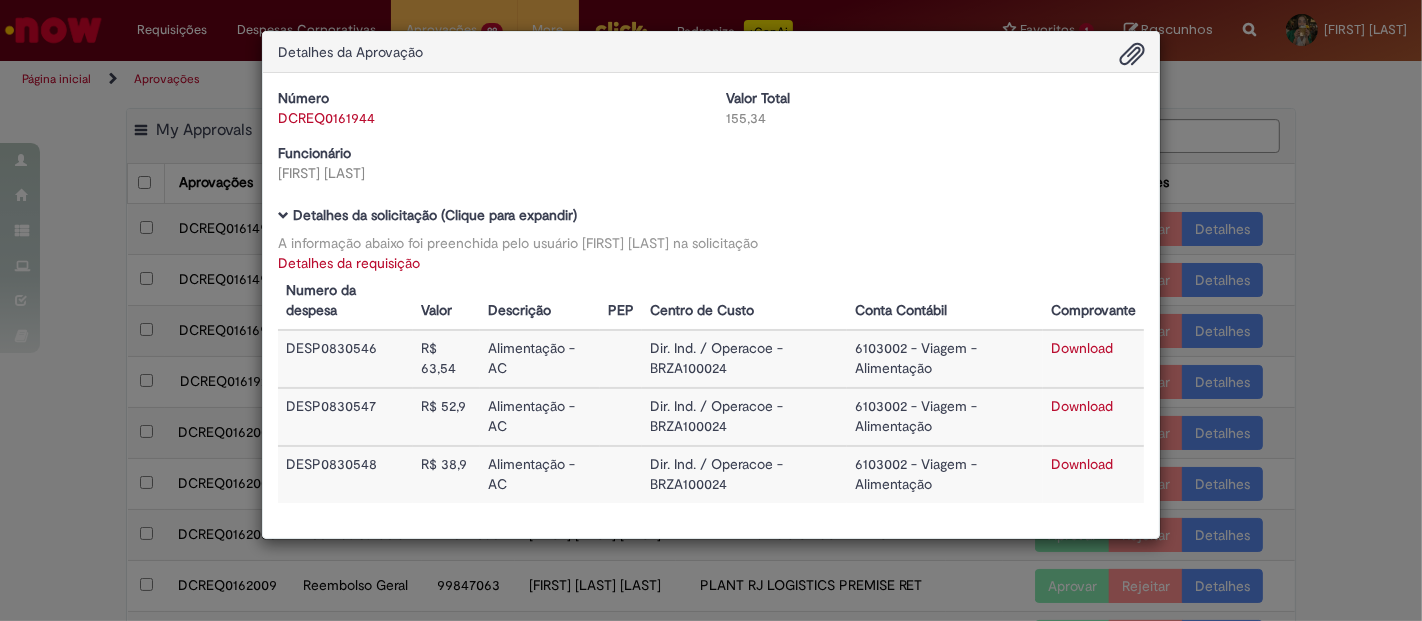 click on "Detalhes da Aprovação
Número
DCREQ0161944
Valor Total
155,34
Funcionário
[FIRST] [LAST]
Baixar arquivos da requisição
Detalhes da solicitação (Clique para expandir)
A informação abaixo foi preenchida pelo usuário [FIRST] [LAST] na solicitação
Detalhes da requisição
Numero da despesa
Valor
Descrição
PEP
Centro de Custo
Conta Contábil
Comprovante
DESP0830546
R$ 63,54
Alimentação - AC
Dir. Ind. / Operacoe - BRZA100024
6103002 - Viagem - Alimentação
Download
DESP0830547
R$ 52,9
Alimentação - AC" at bounding box center [711, 310] 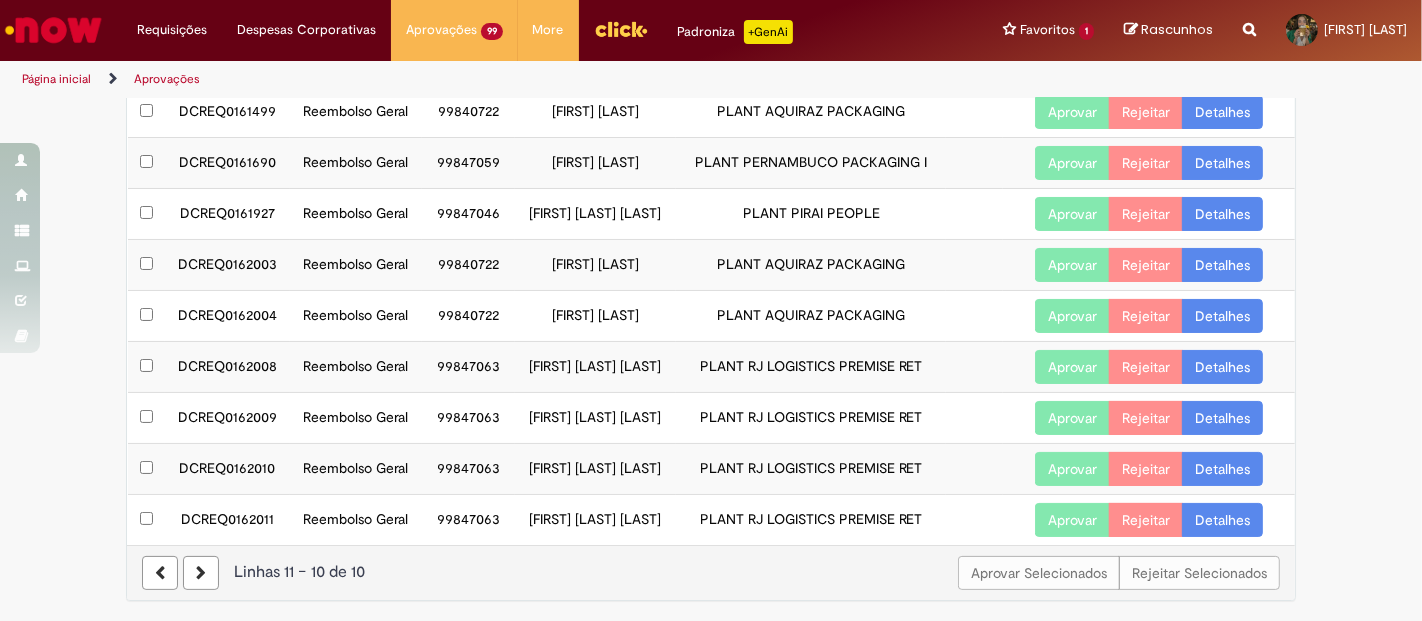scroll, scrollTop: 242, scrollLeft: 0, axis: vertical 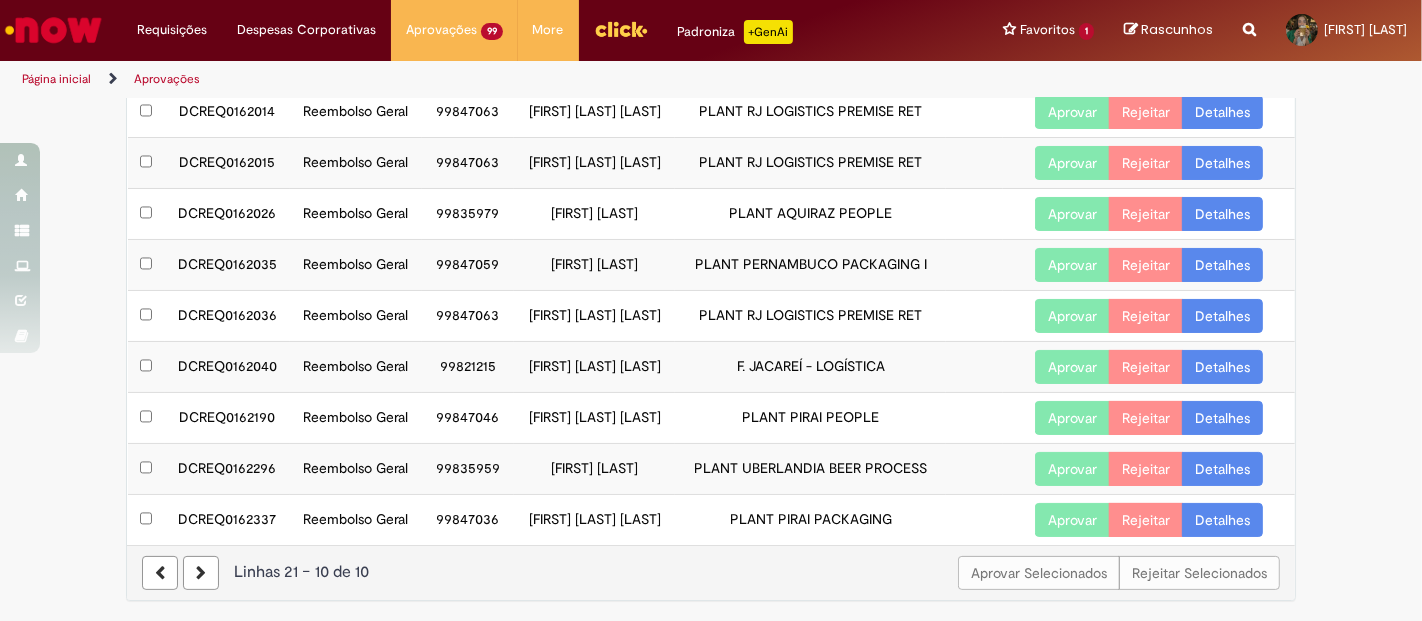 click at bounding box center [201, 573] 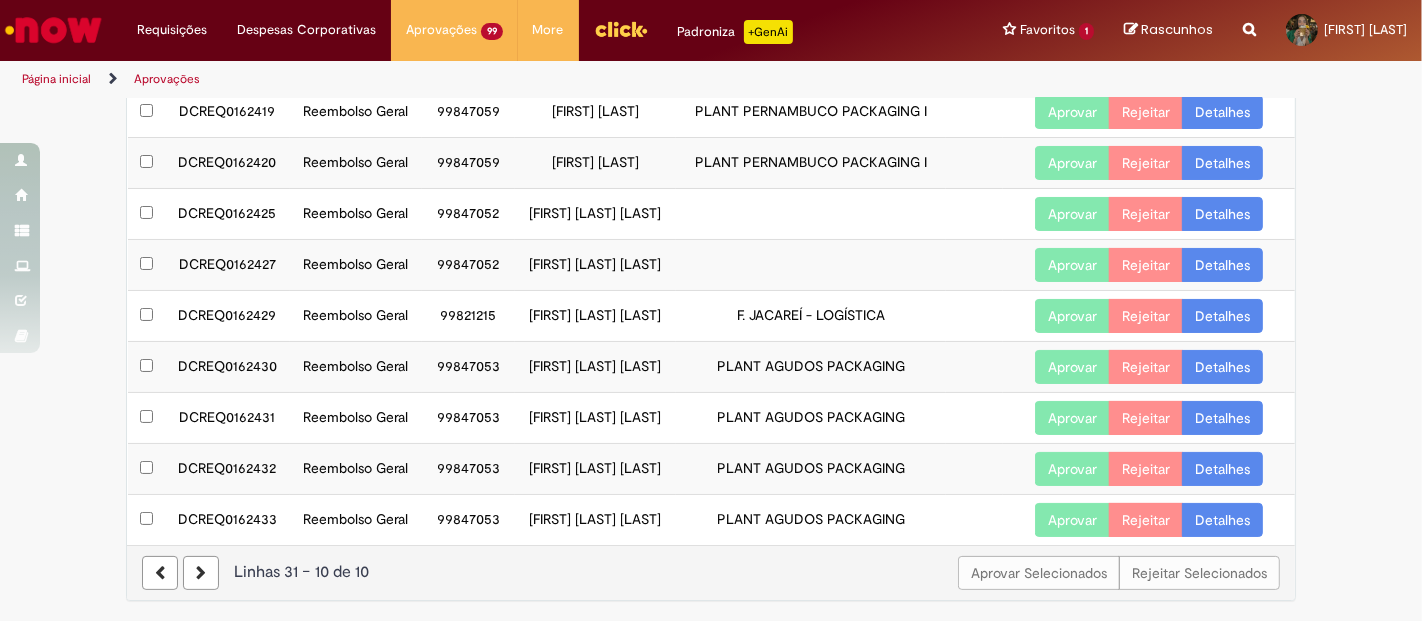 scroll, scrollTop: 242, scrollLeft: 0, axis: vertical 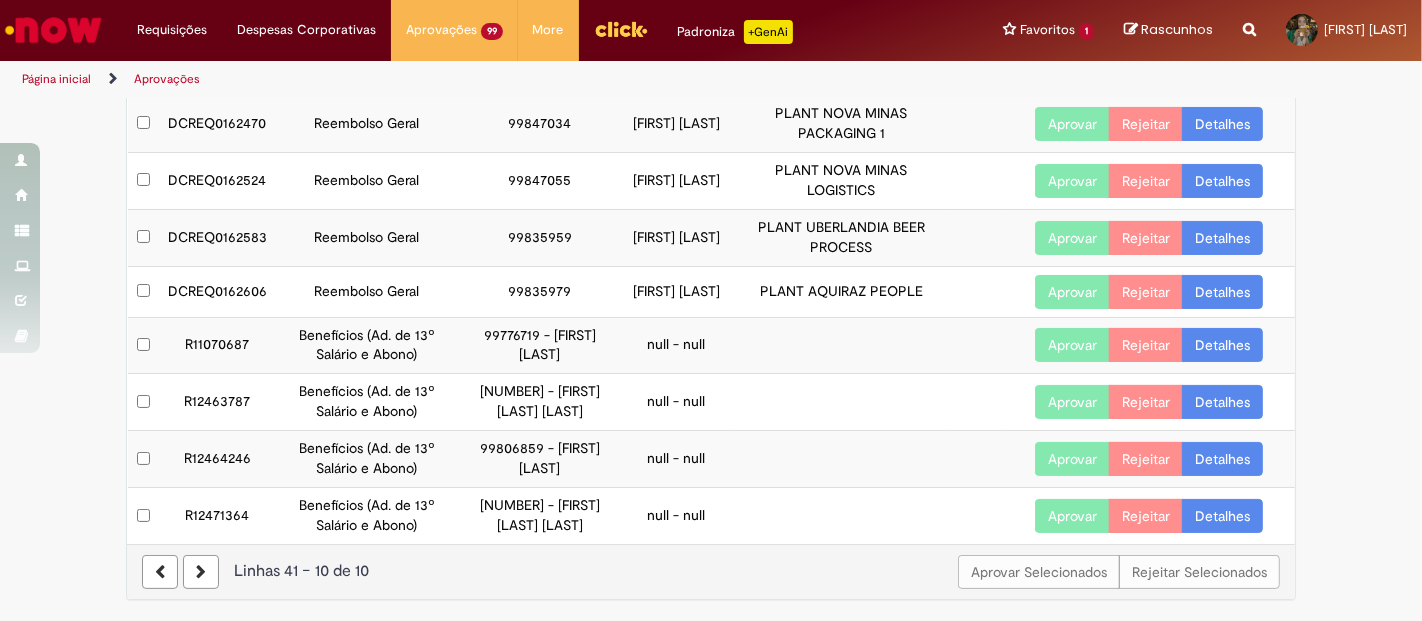 click at bounding box center [160, 572] 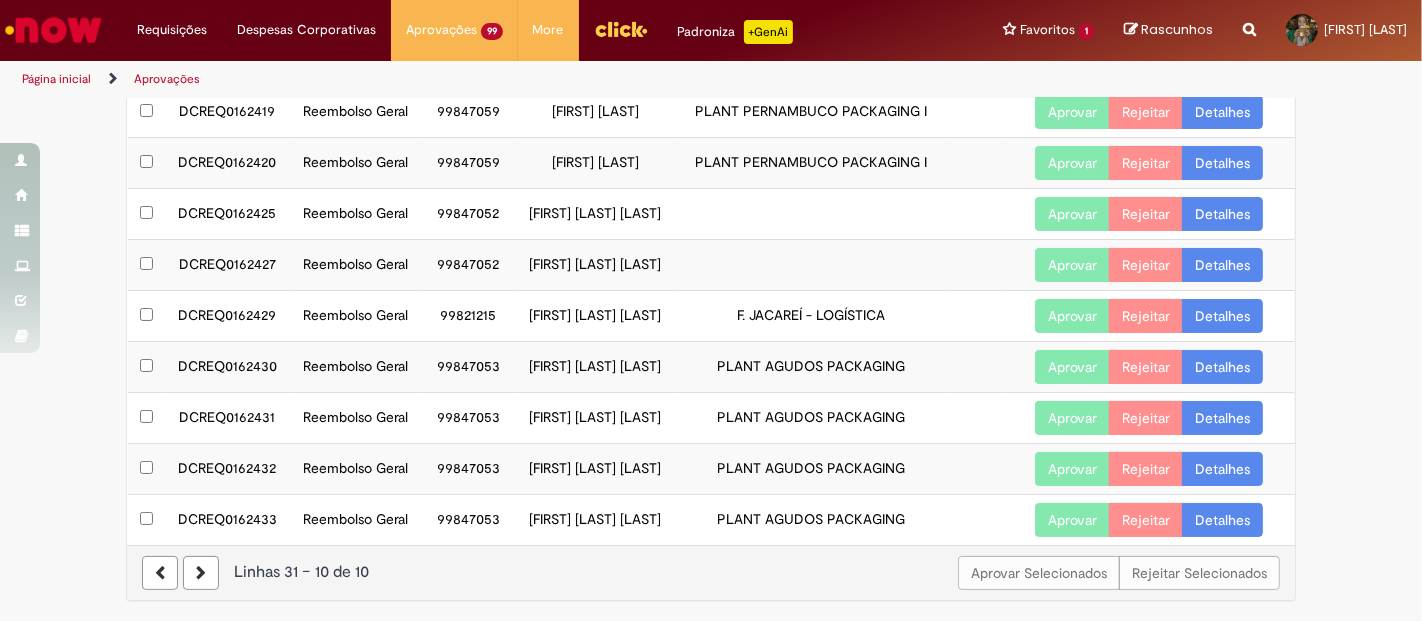click at bounding box center (160, 573) 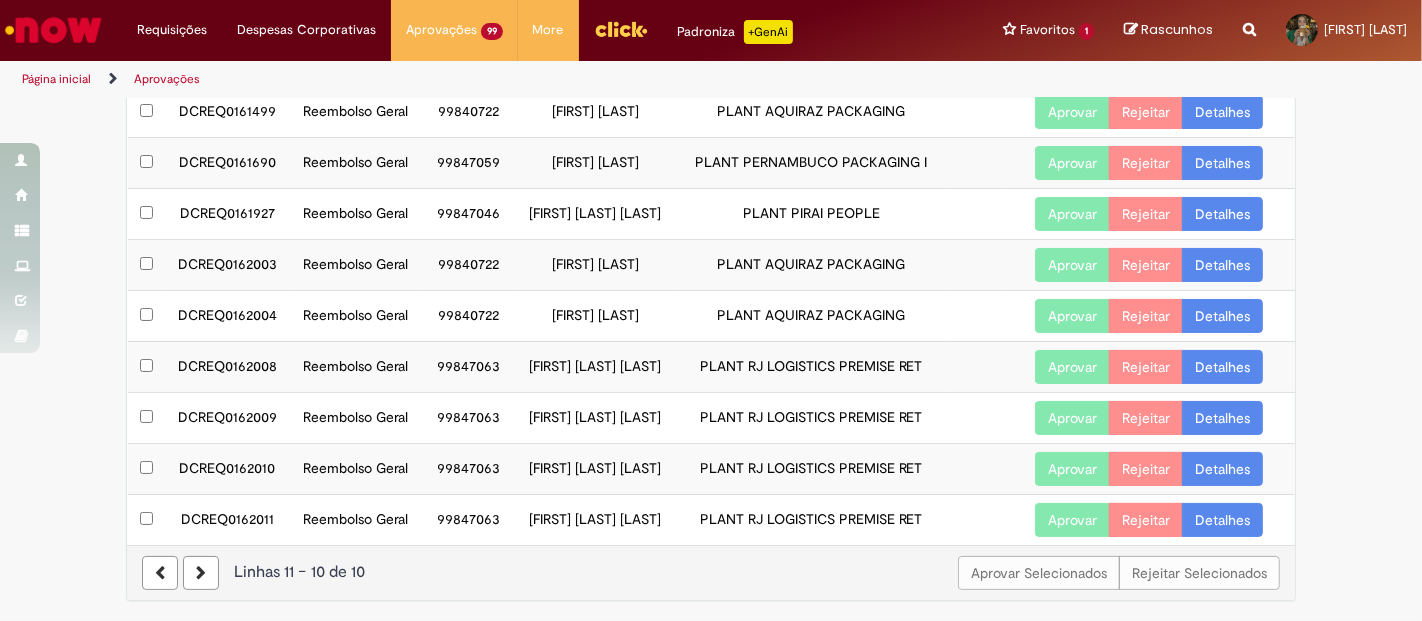 click at bounding box center [160, 573] 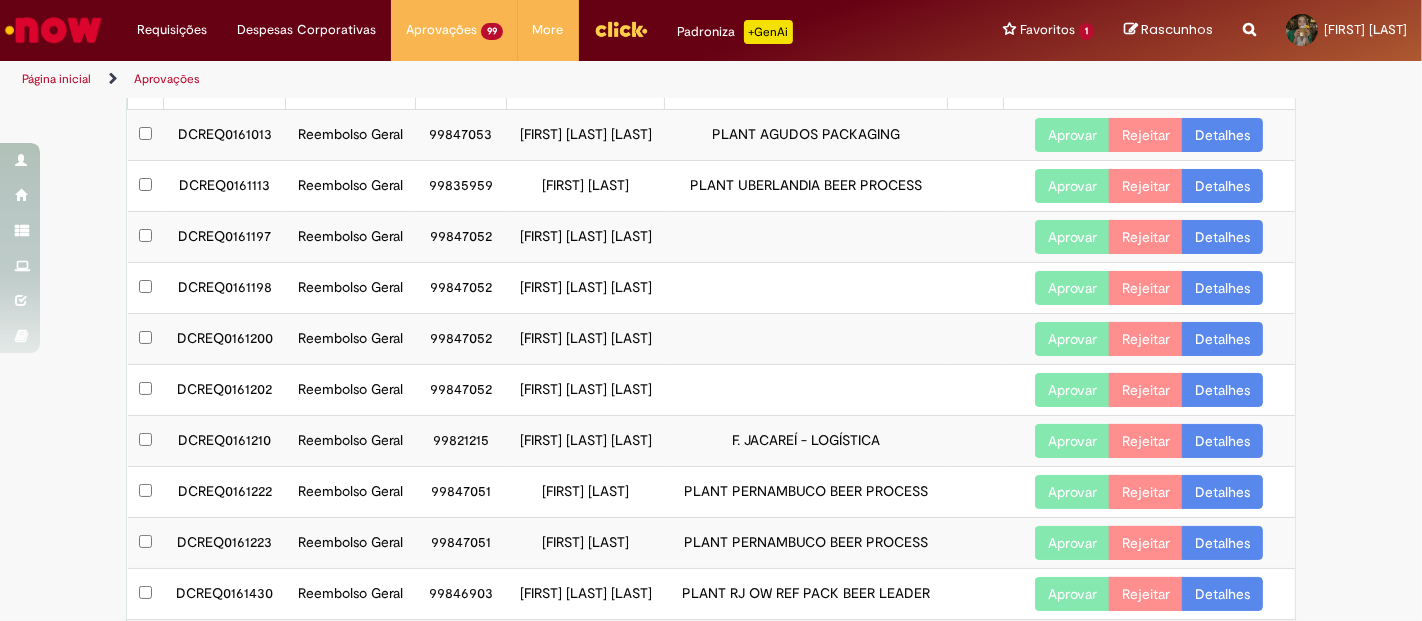 scroll, scrollTop: 20, scrollLeft: 0, axis: vertical 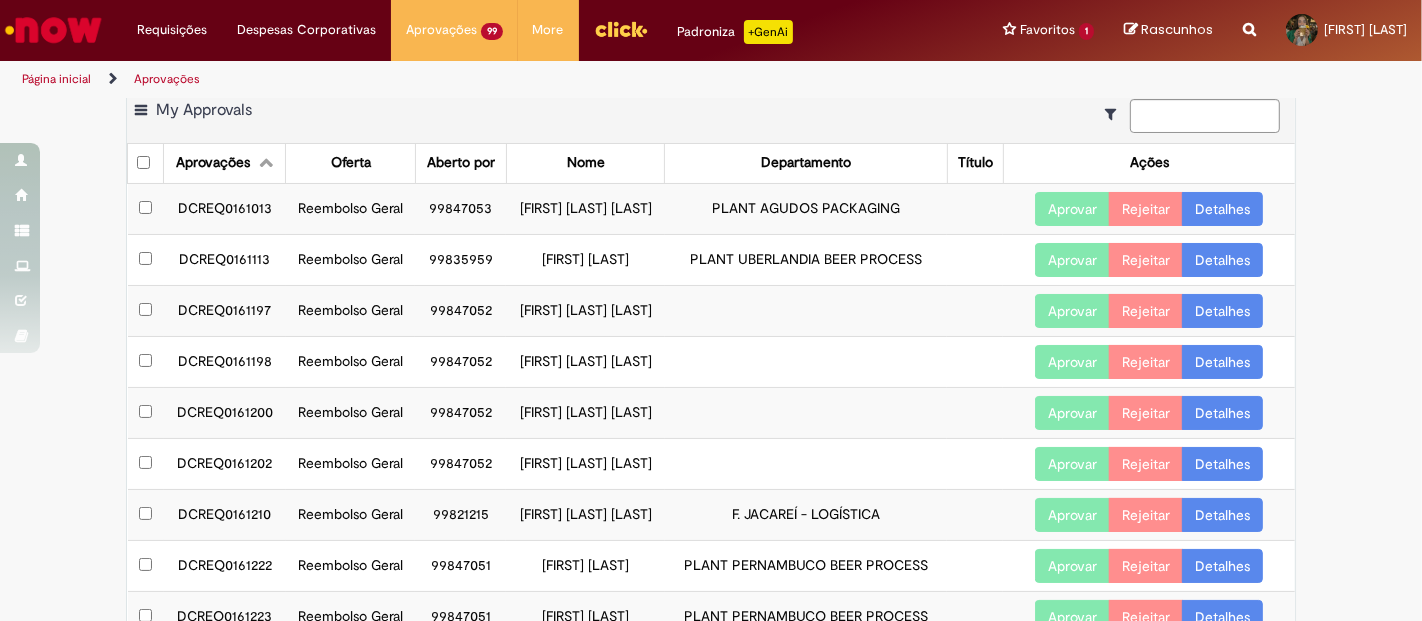 click on "Detalhes" at bounding box center (1222, 209) 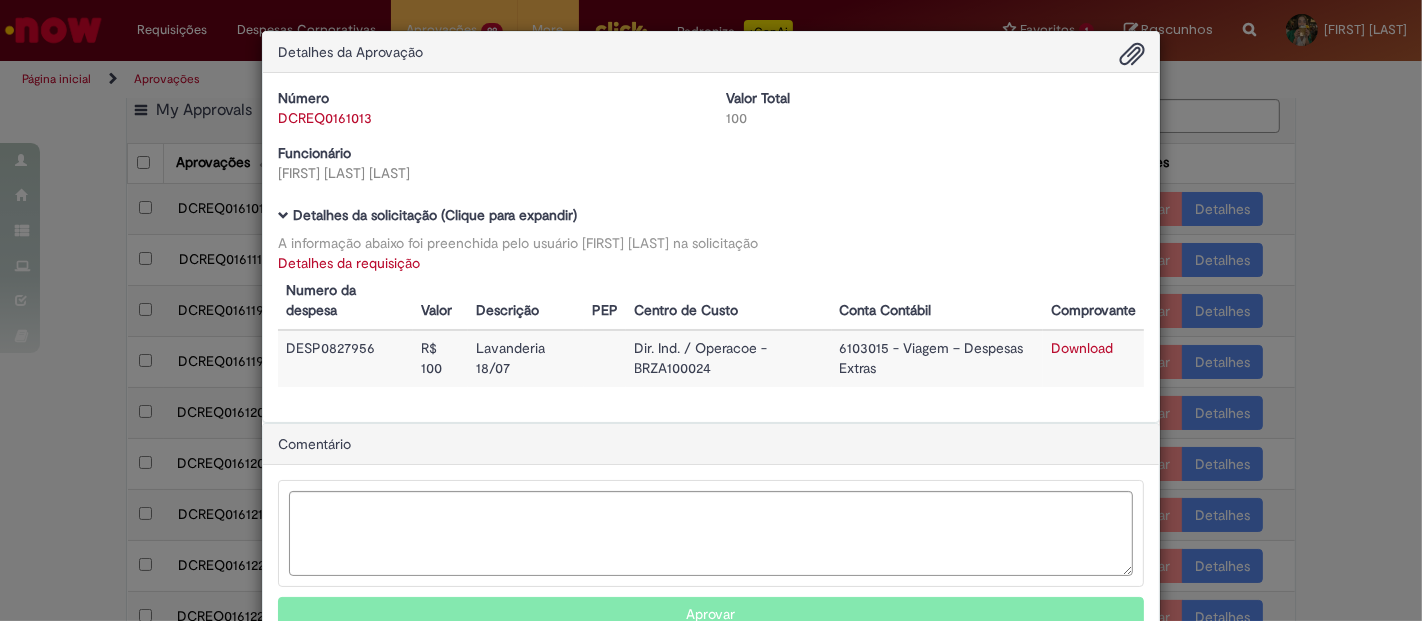 click on "Download" at bounding box center (1082, 348) 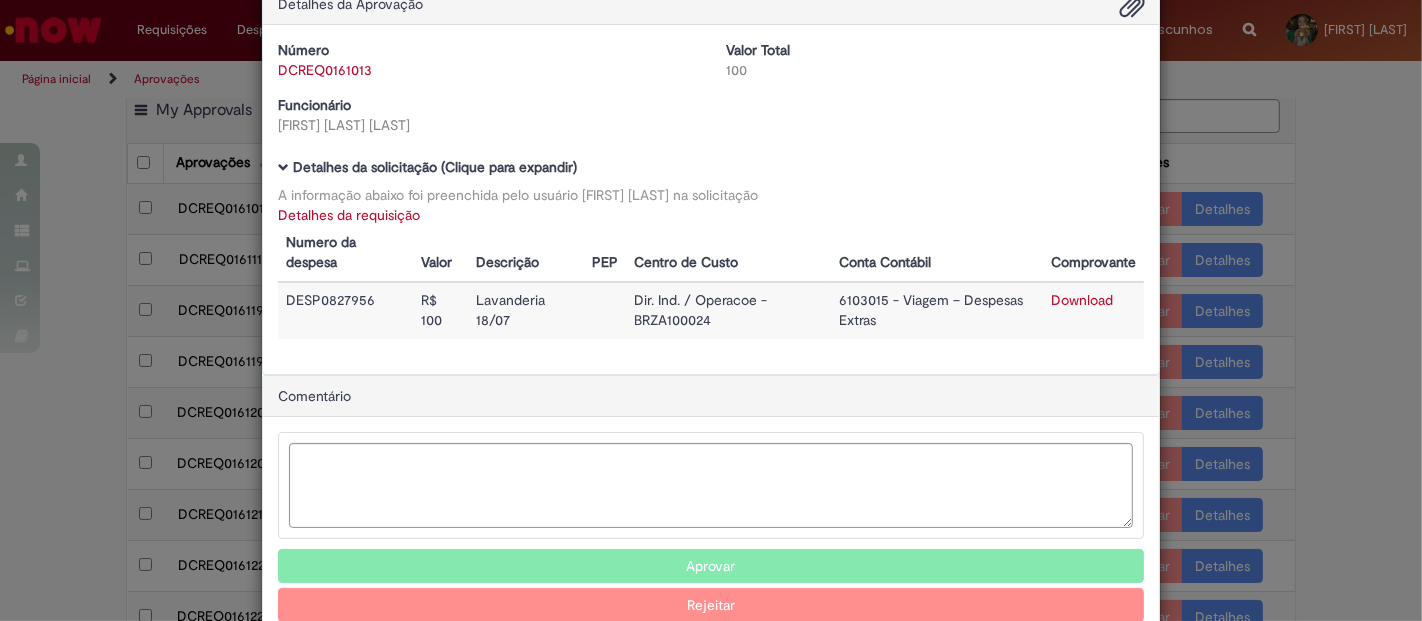 scroll, scrollTop: 91, scrollLeft: 0, axis: vertical 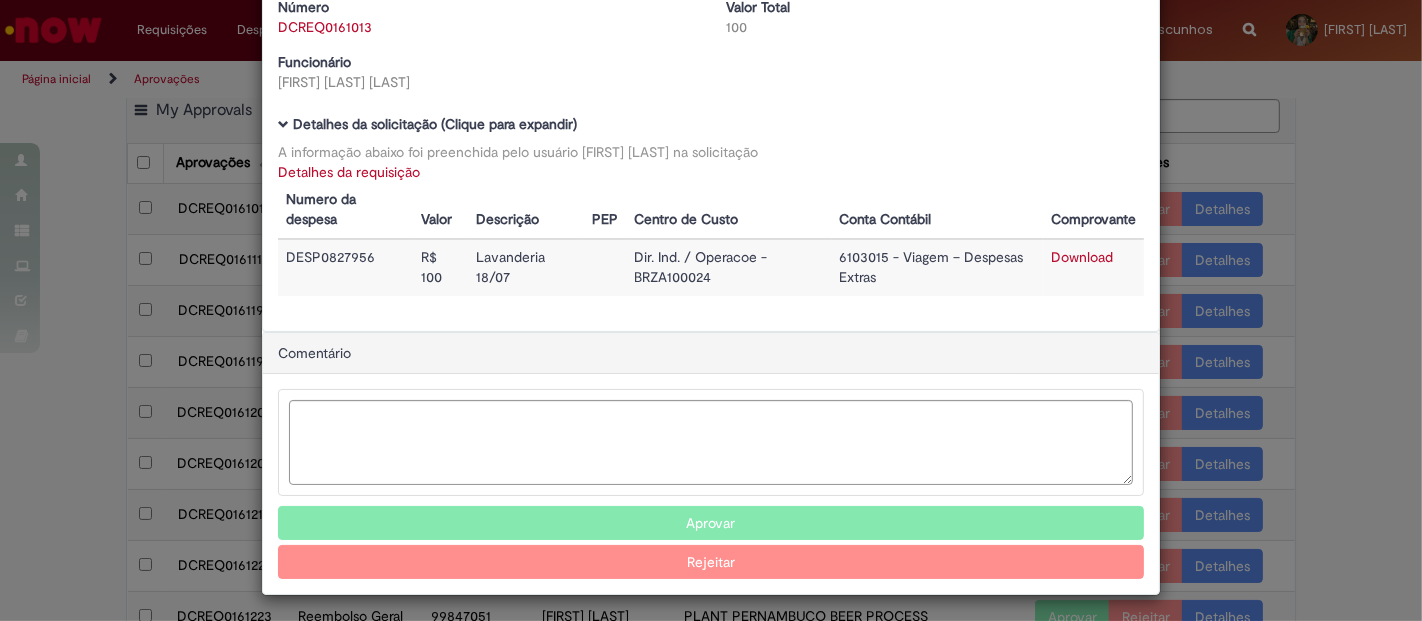 click on "Aprovar" at bounding box center [711, 523] 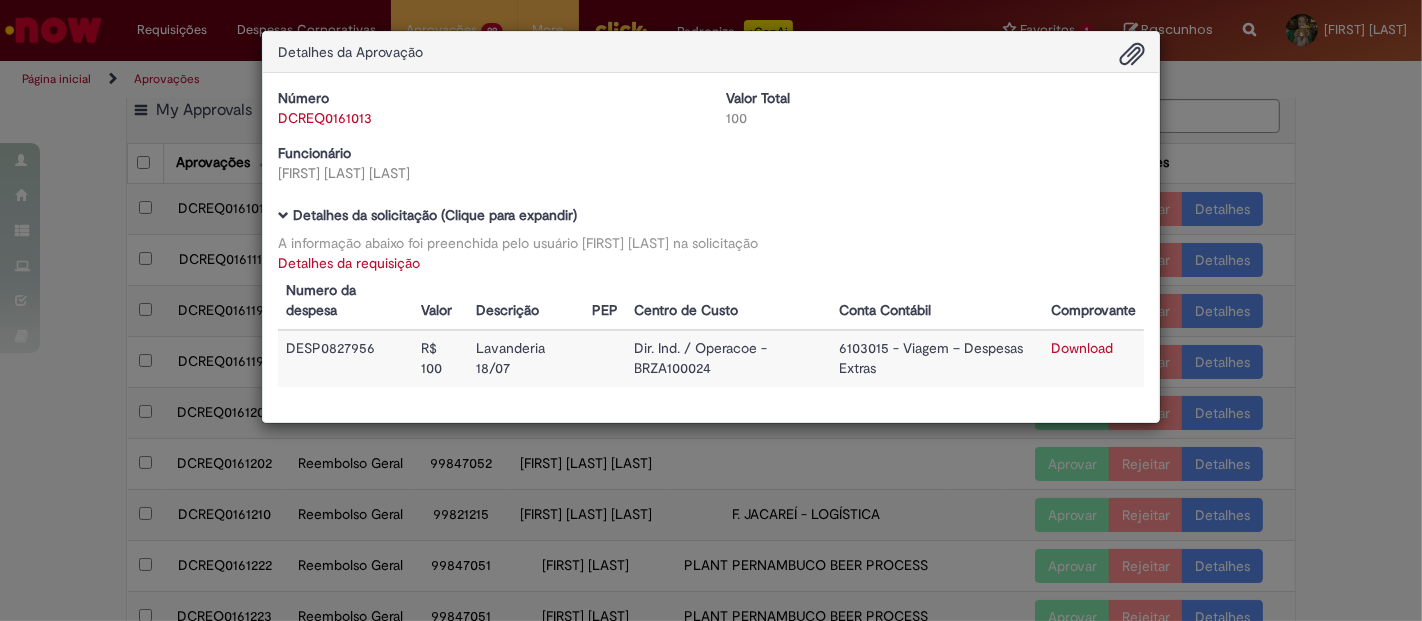 scroll, scrollTop: 0, scrollLeft: 0, axis: both 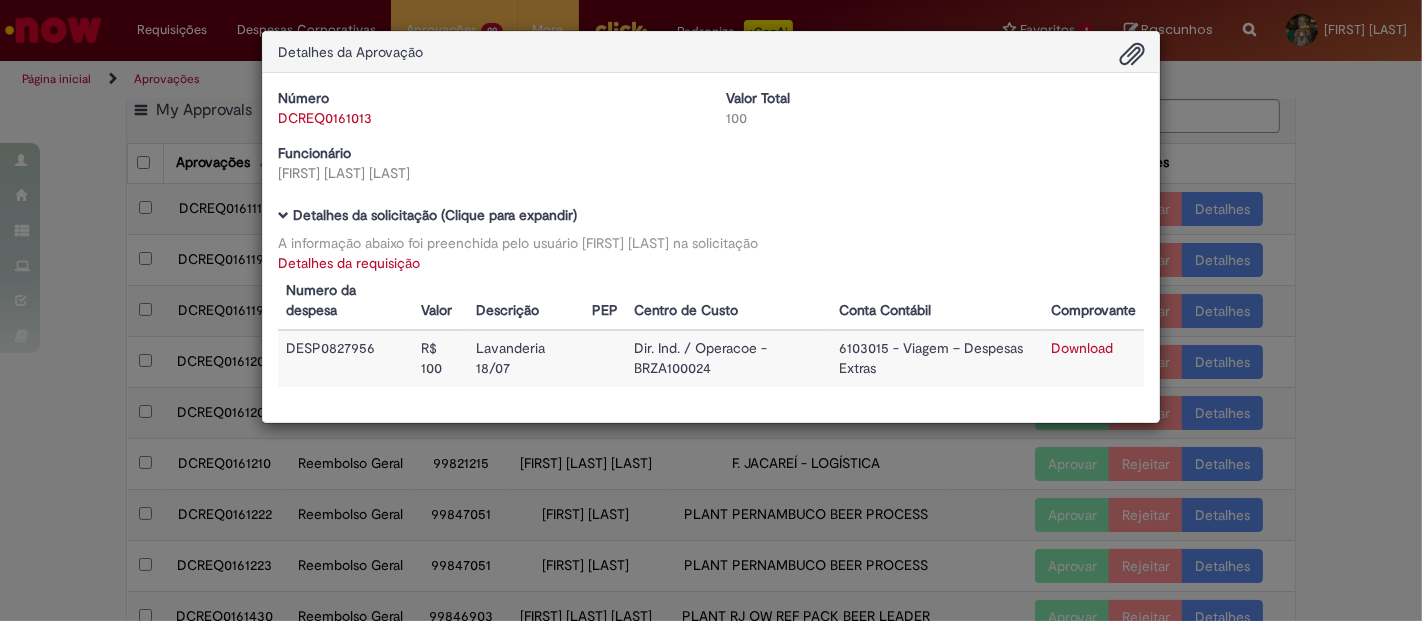 click on "Detalhes da Aprovação
Número
DCREQ0161013
Valor Total
100
Funcionário
[FIRST] [LAST] [LAST]
Baixar arquivos da requisição
Detalhes da solicitação (Clique para expandir)
A informação abaixo foi preenchida pelo usuário [FIRST] [LAST] [LAST] na solicitação
Detalhes da requisição
Numero da despesa
Valor
Descrição
PEP
Centro de Custo
Conta Contábil
Comprovante
DESP0827956
R$ 100
Lavanderia 18/07
Dir. Ind. / Operacoe - BRZA100024
6103015 - Viagem – Despesas Extras
Download" at bounding box center [711, 310] 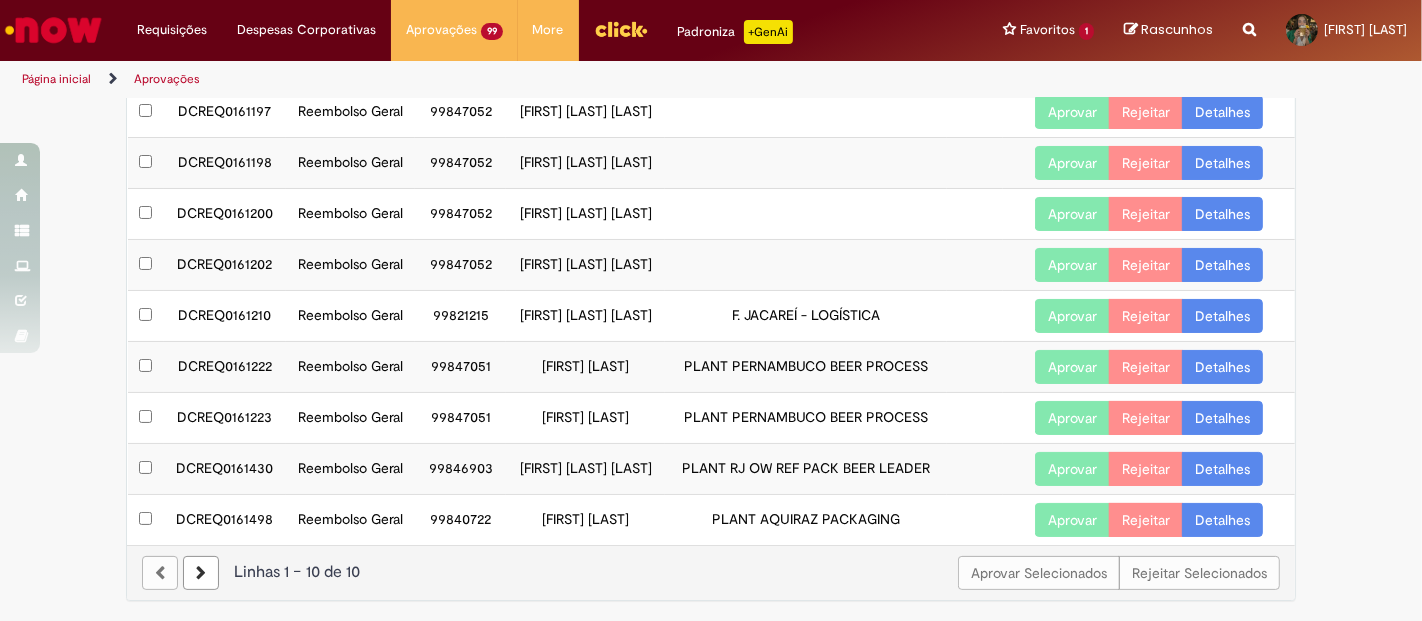 scroll, scrollTop: 242, scrollLeft: 0, axis: vertical 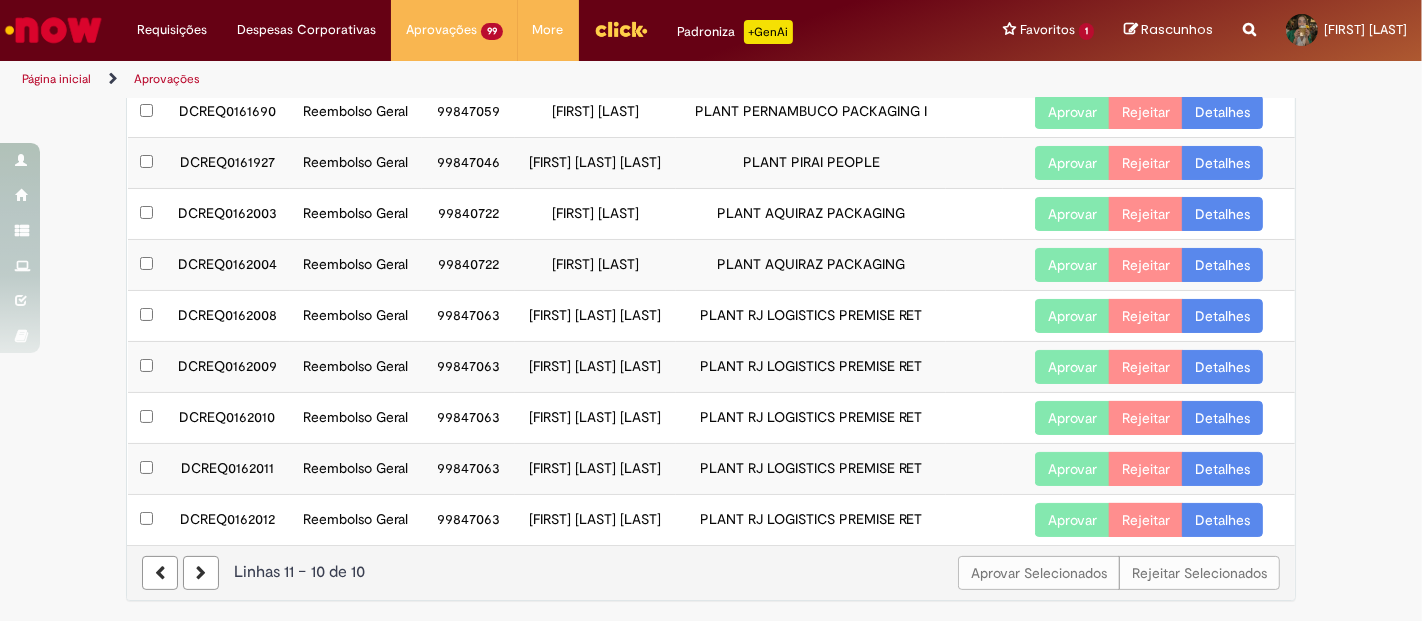 click at bounding box center (201, 573) 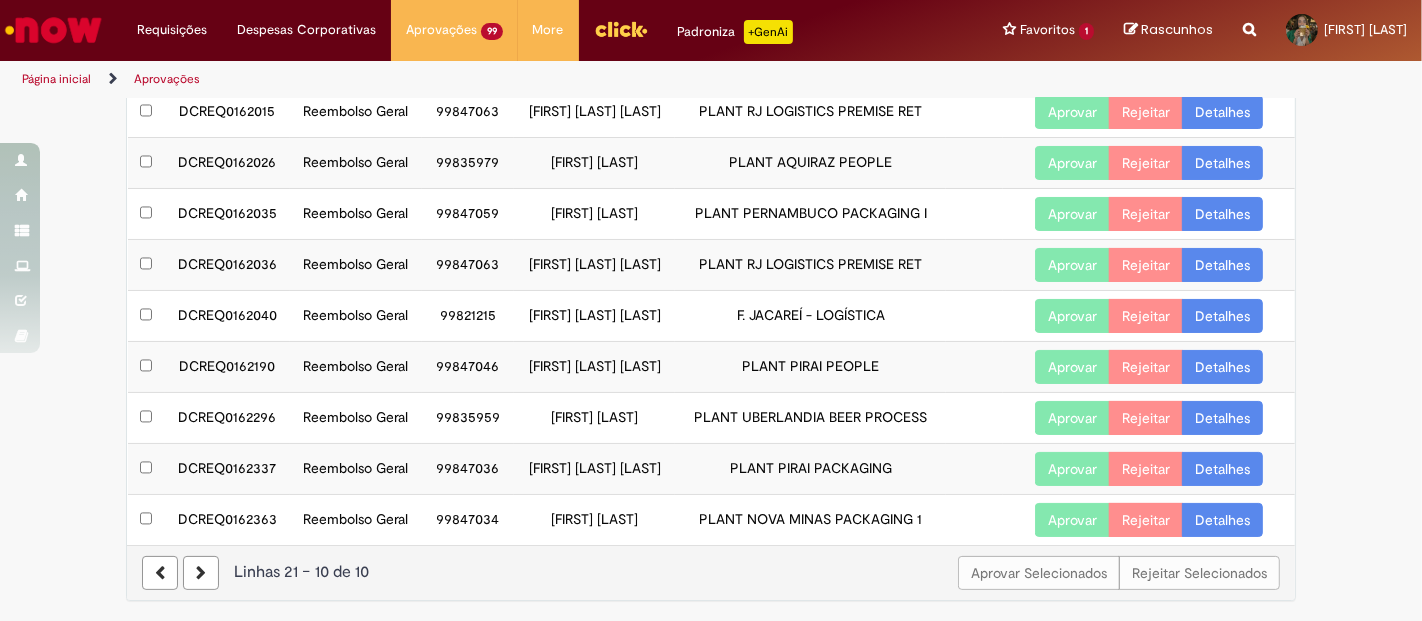 scroll, scrollTop: 242, scrollLeft: 0, axis: vertical 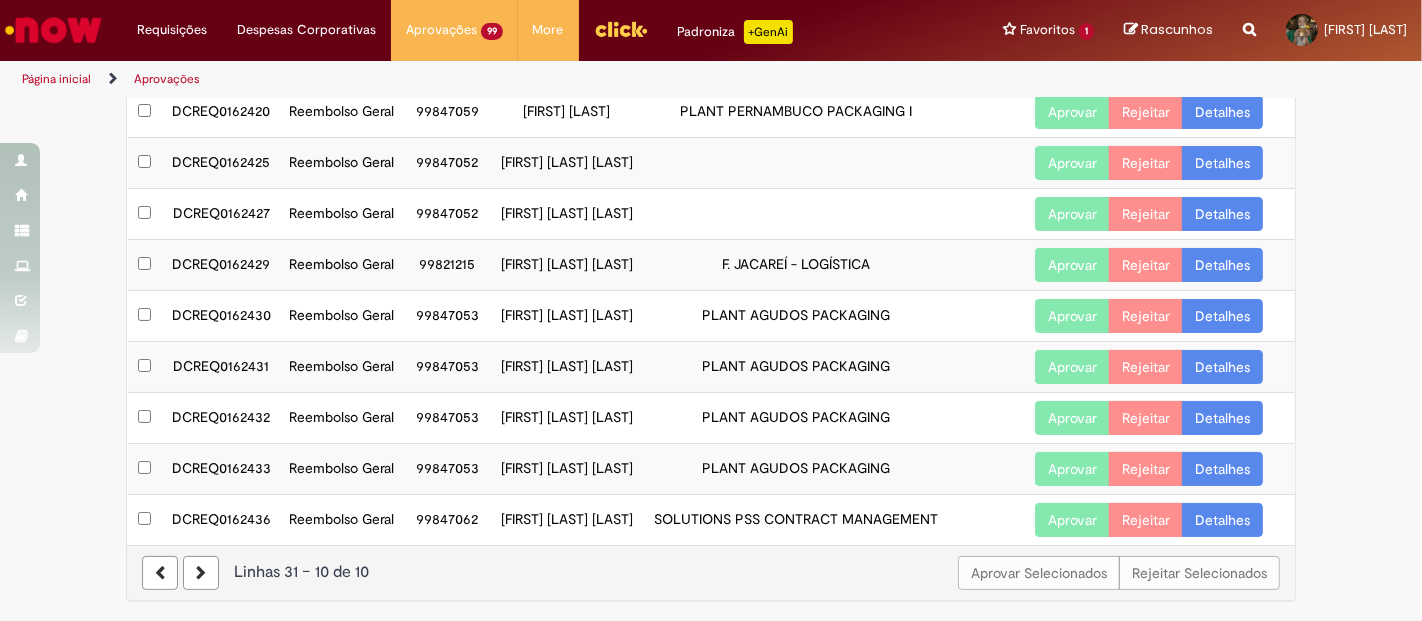 click on "Detalhes" at bounding box center [1222, 316] 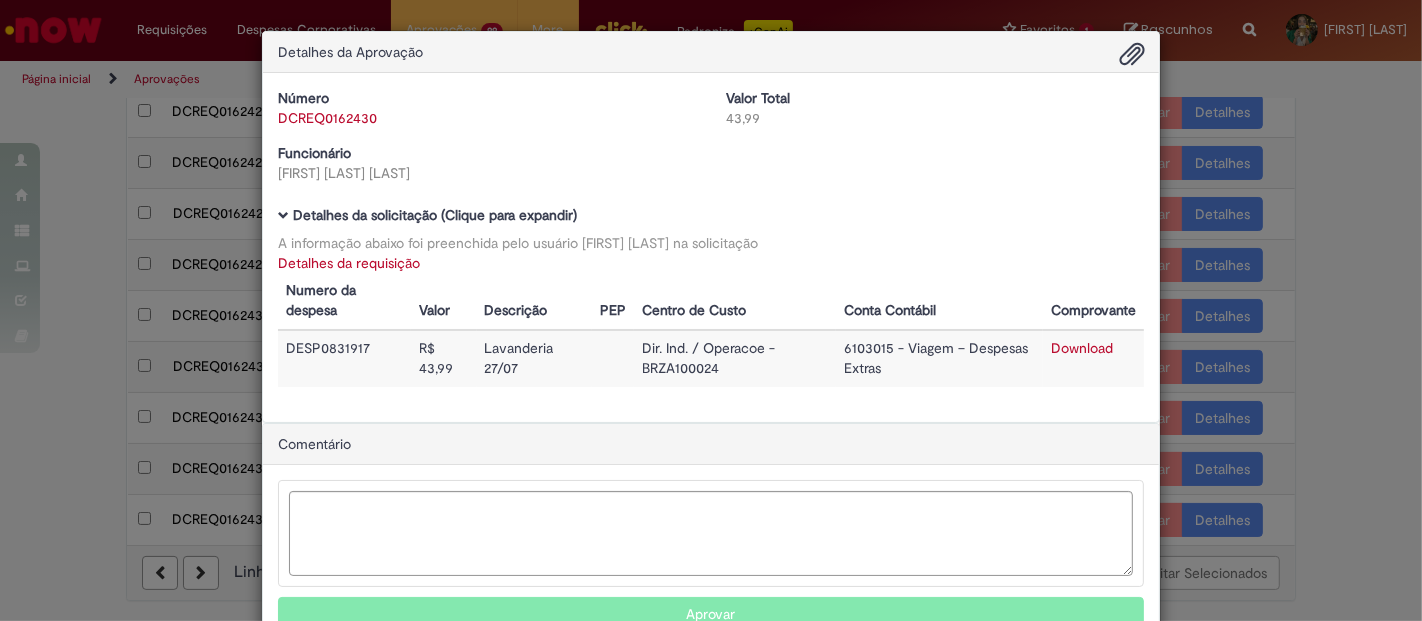 click on "Download" at bounding box center [1082, 348] 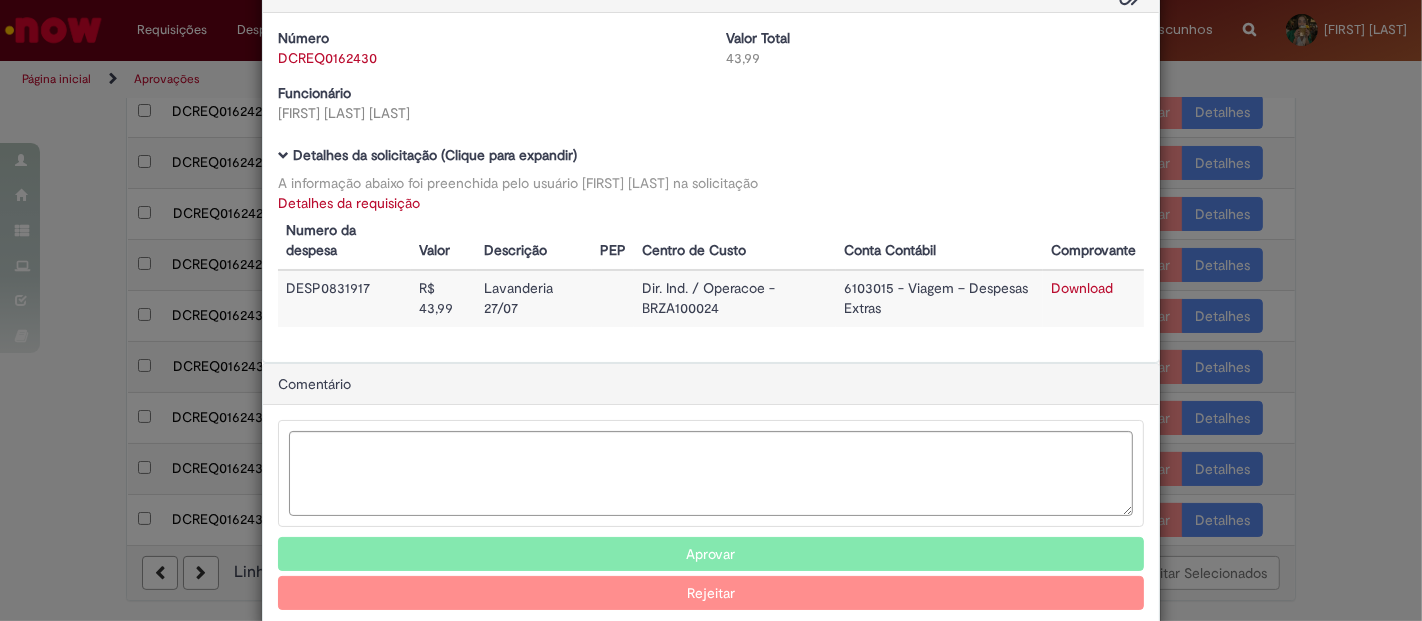 scroll, scrollTop: 91, scrollLeft: 0, axis: vertical 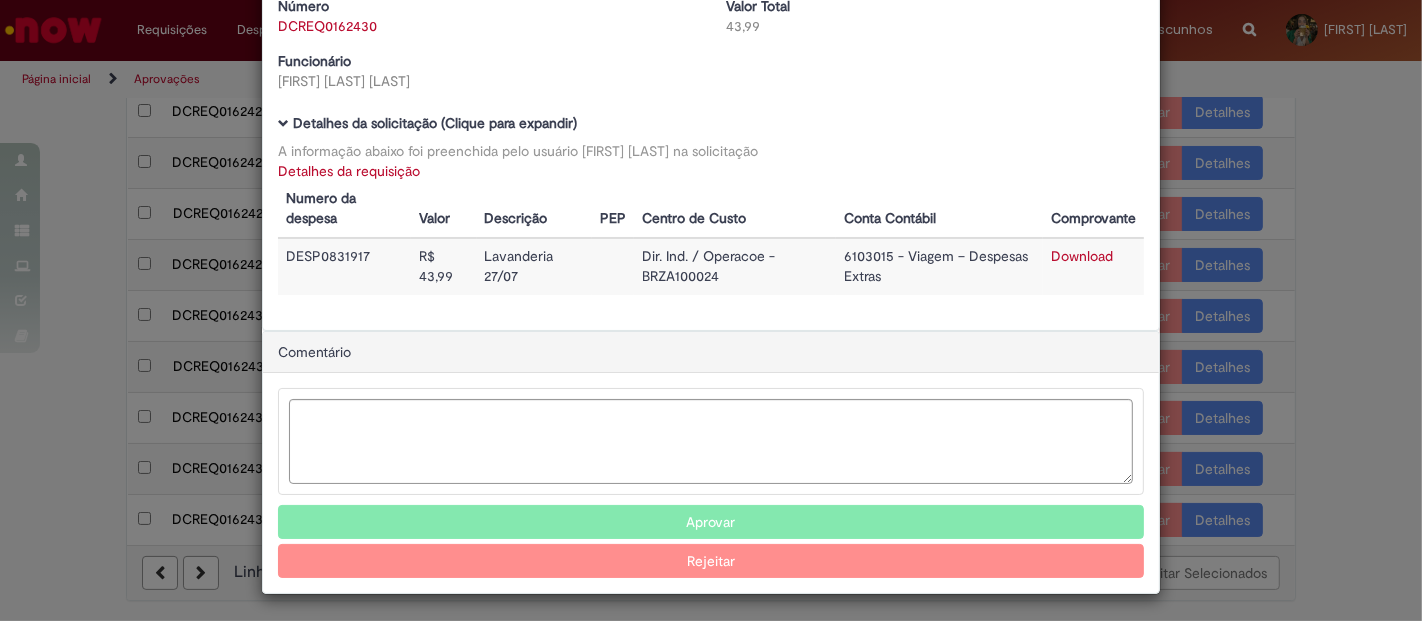 click on "Número
DCREQ0162430
Valor Total
43,99
Funcionário
[FIRST] [LAST]" at bounding box center [711, 51] 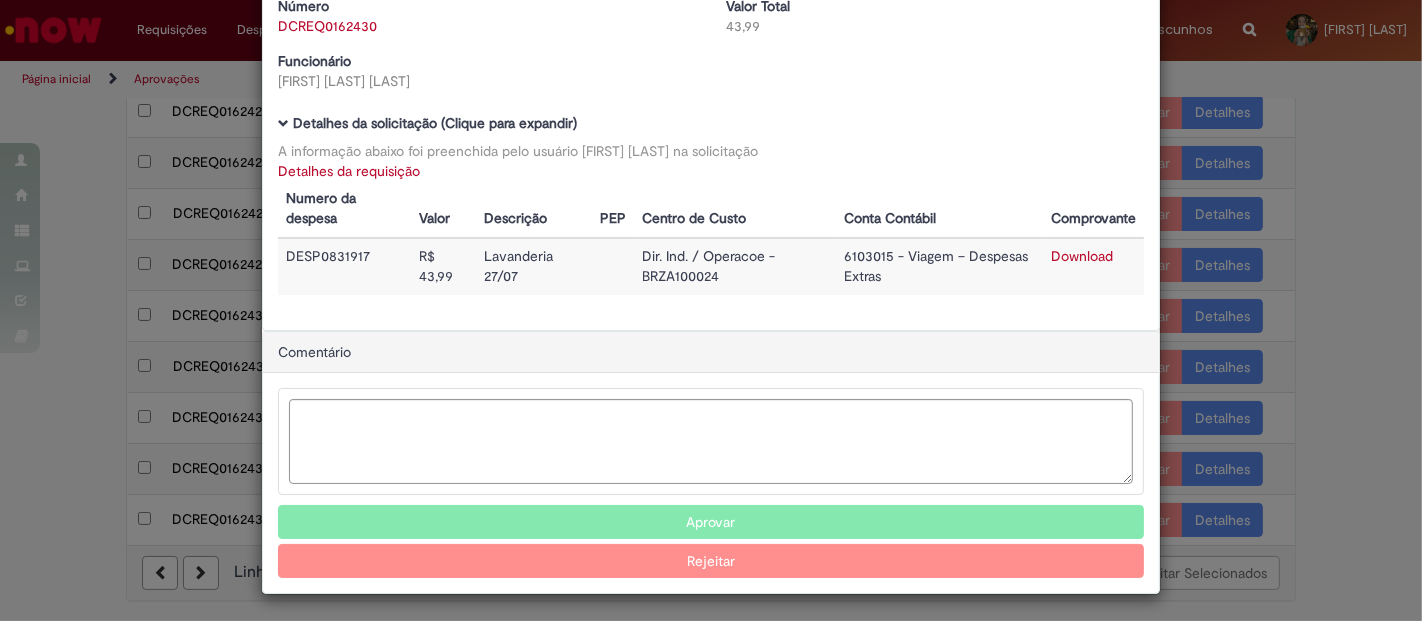 scroll, scrollTop: 91, scrollLeft: 0, axis: vertical 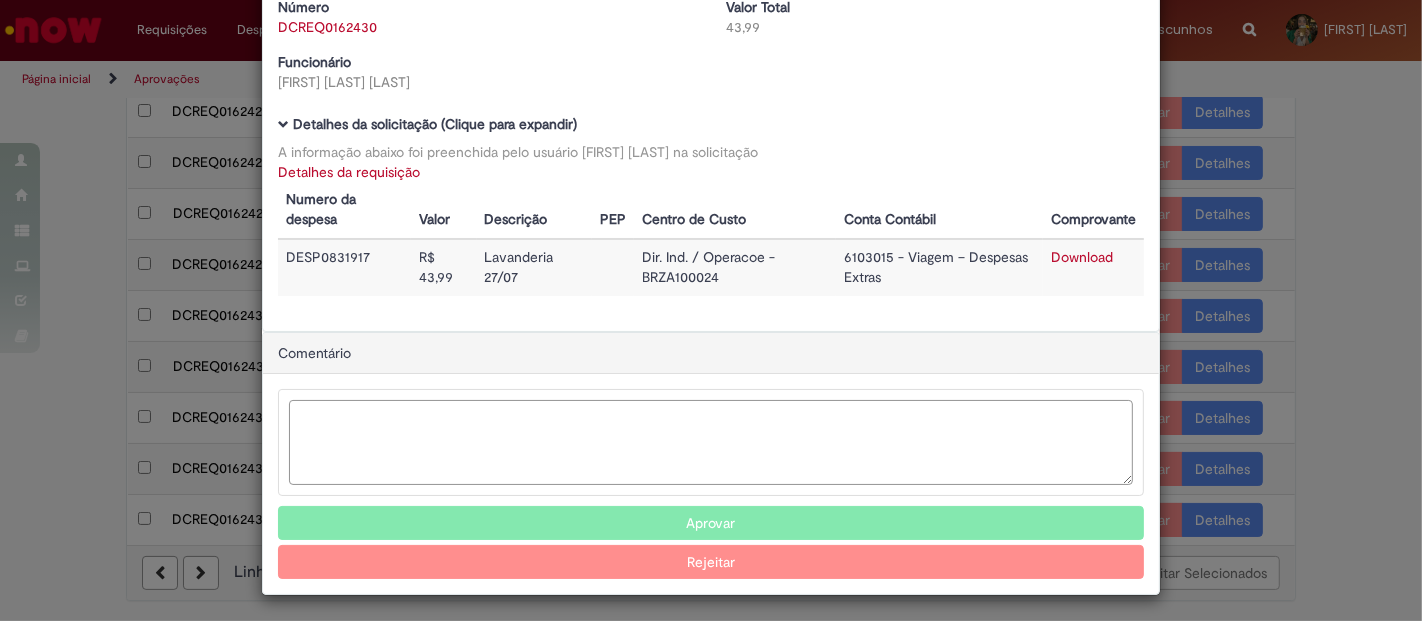 click at bounding box center (711, 442) 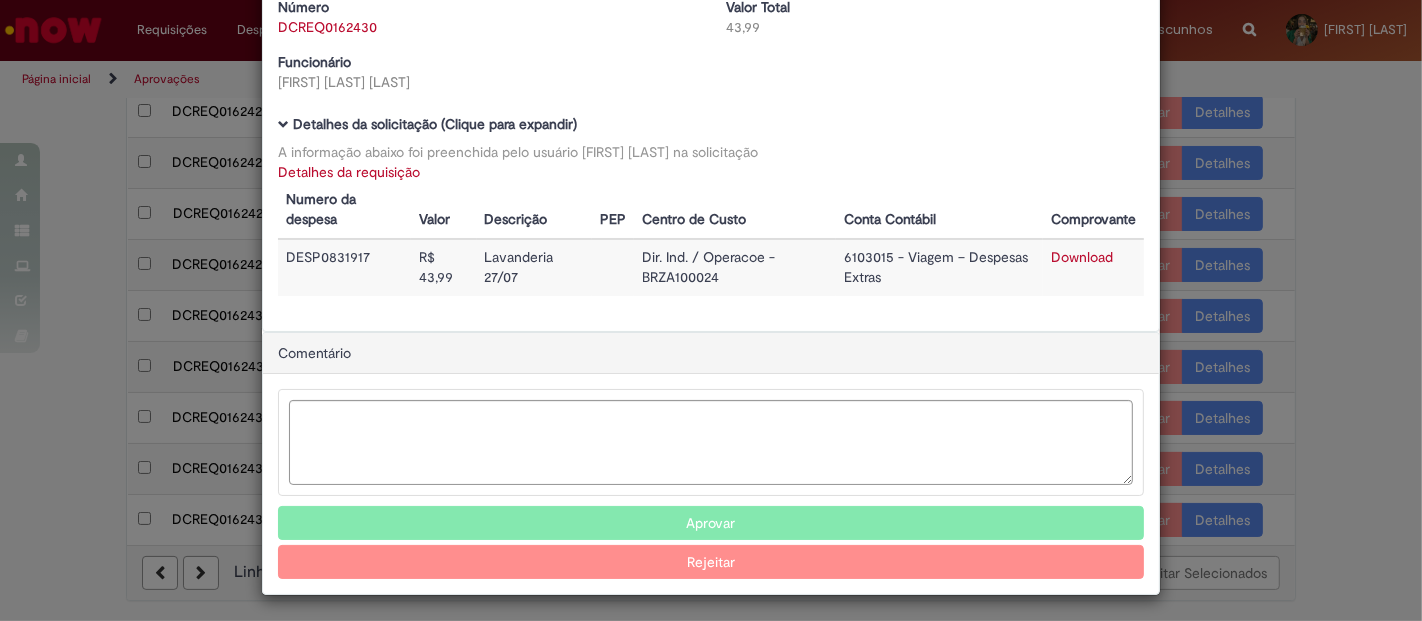 scroll, scrollTop: 92, scrollLeft: 0, axis: vertical 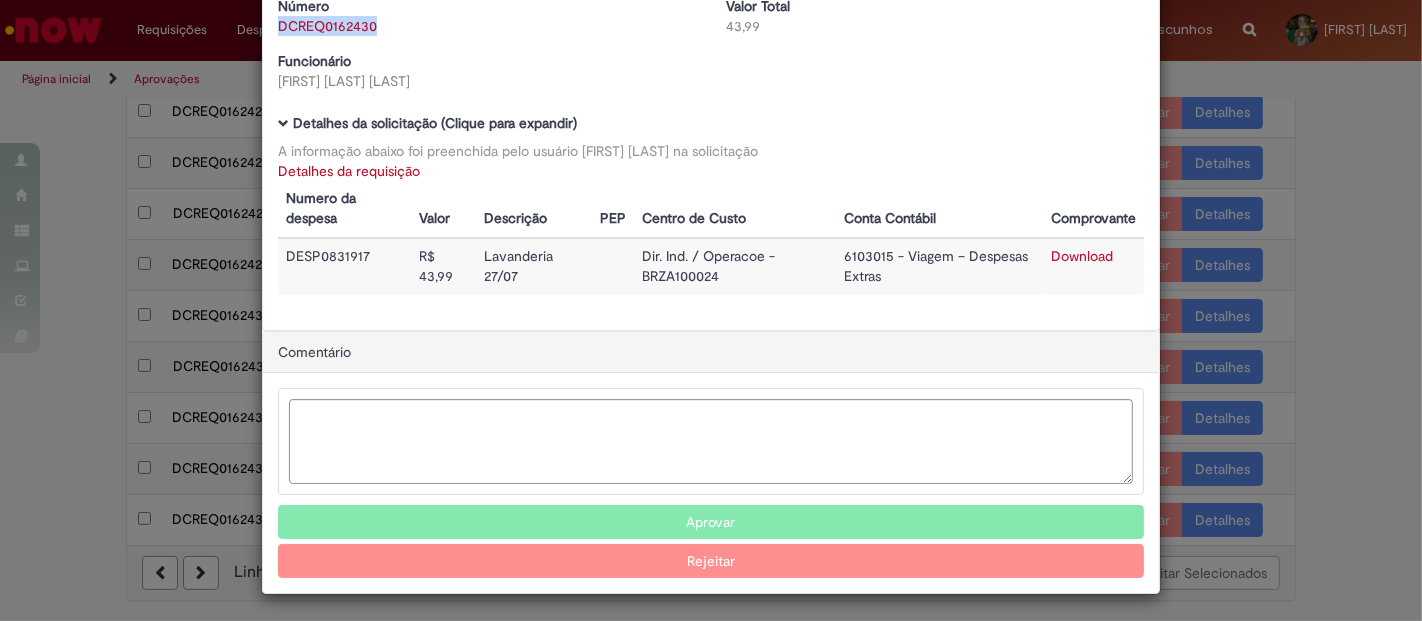 copy on "DCREQ0162430" 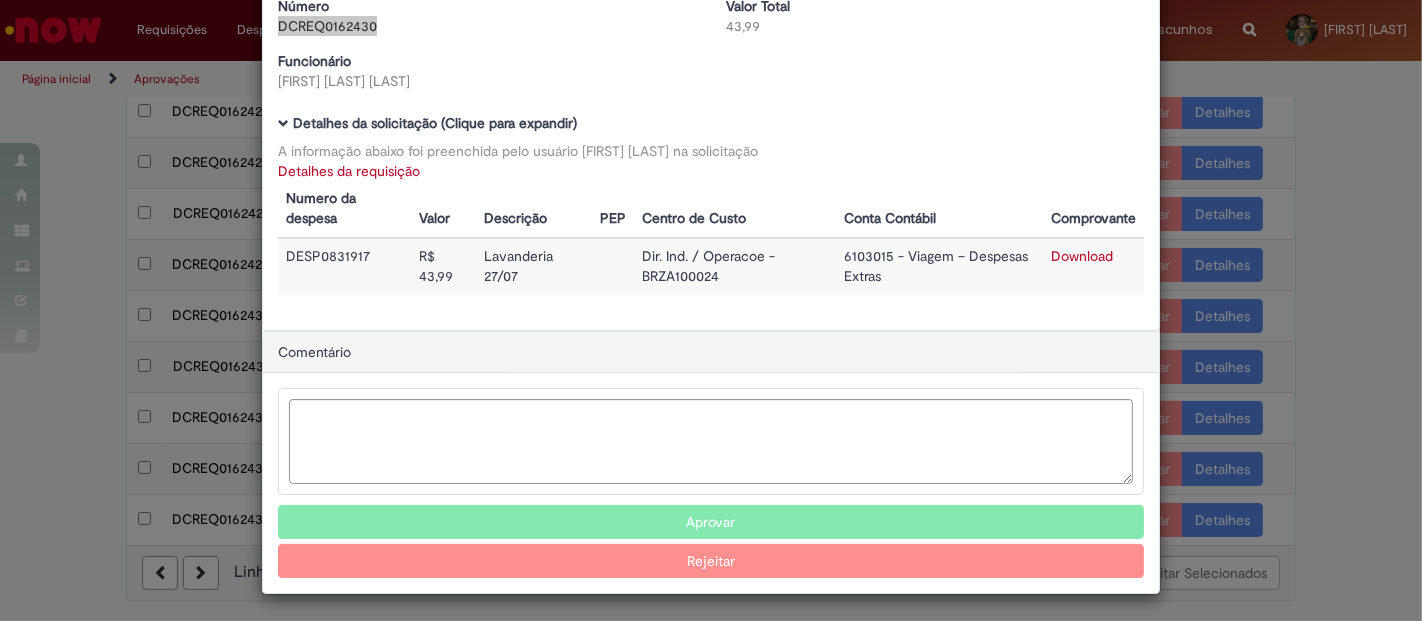 scroll, scrollTop: 91, scrollLeft: 0, axis: vertical 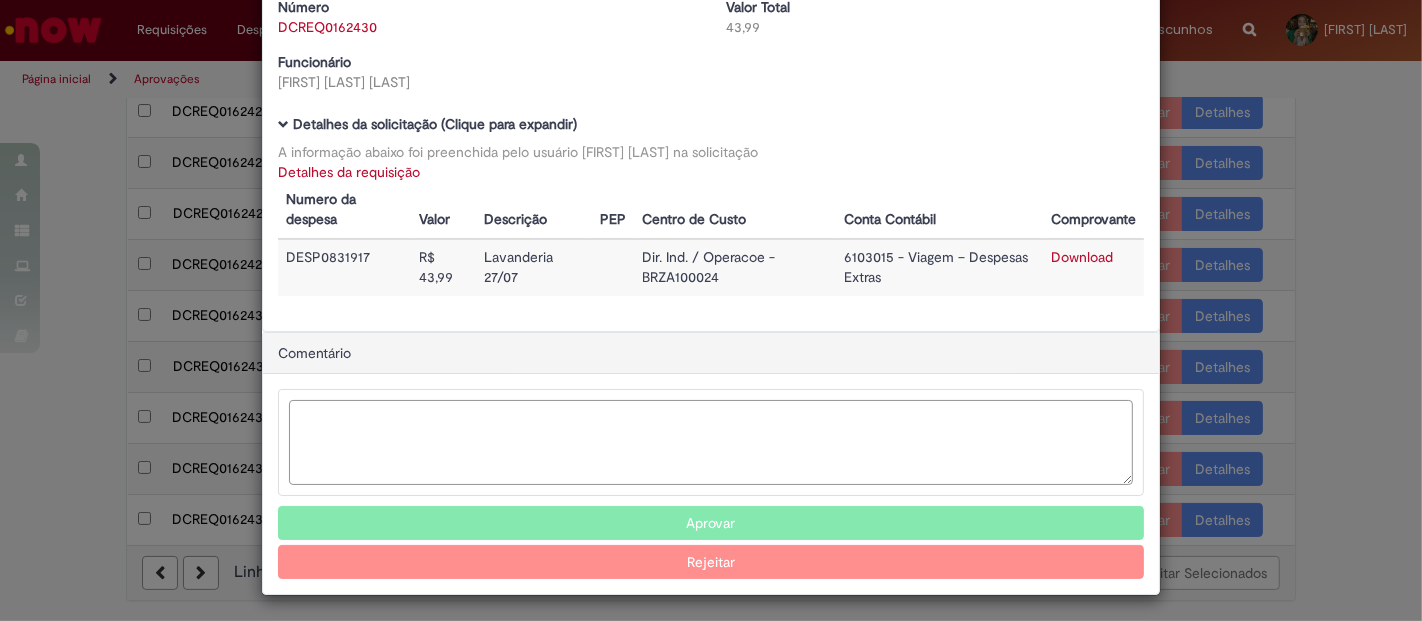 click at bounding box center (711, 442) 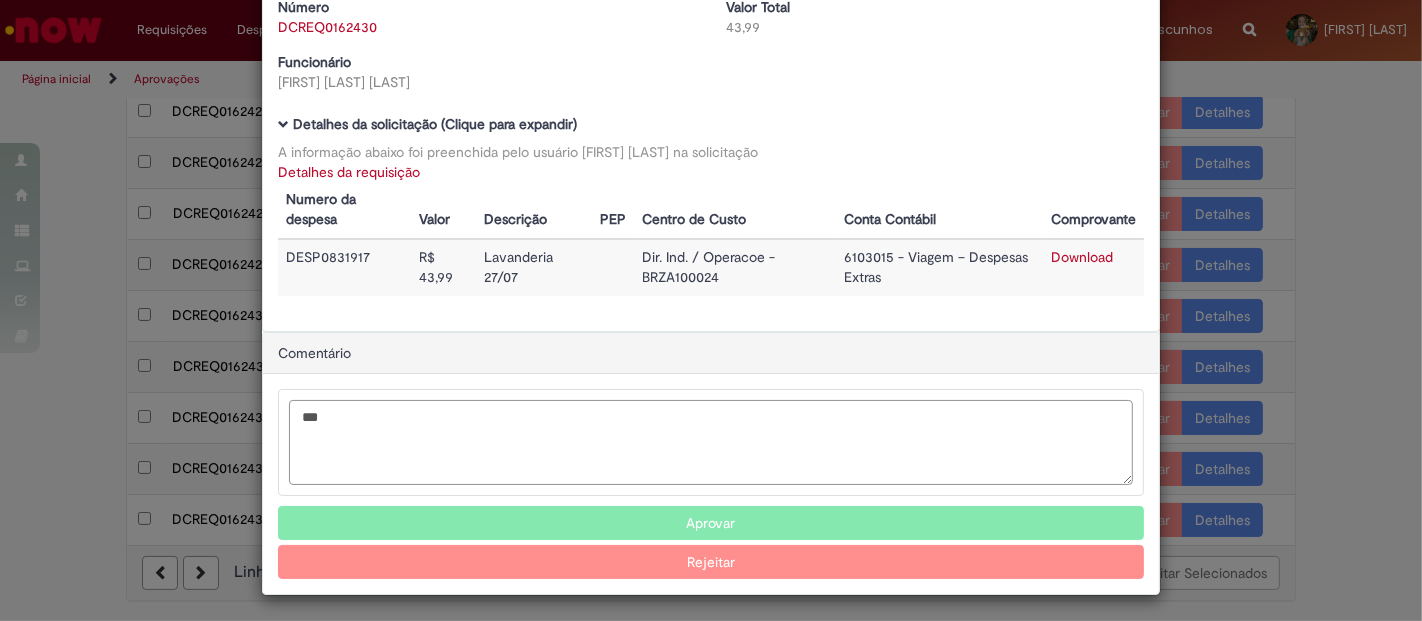 type on "***" 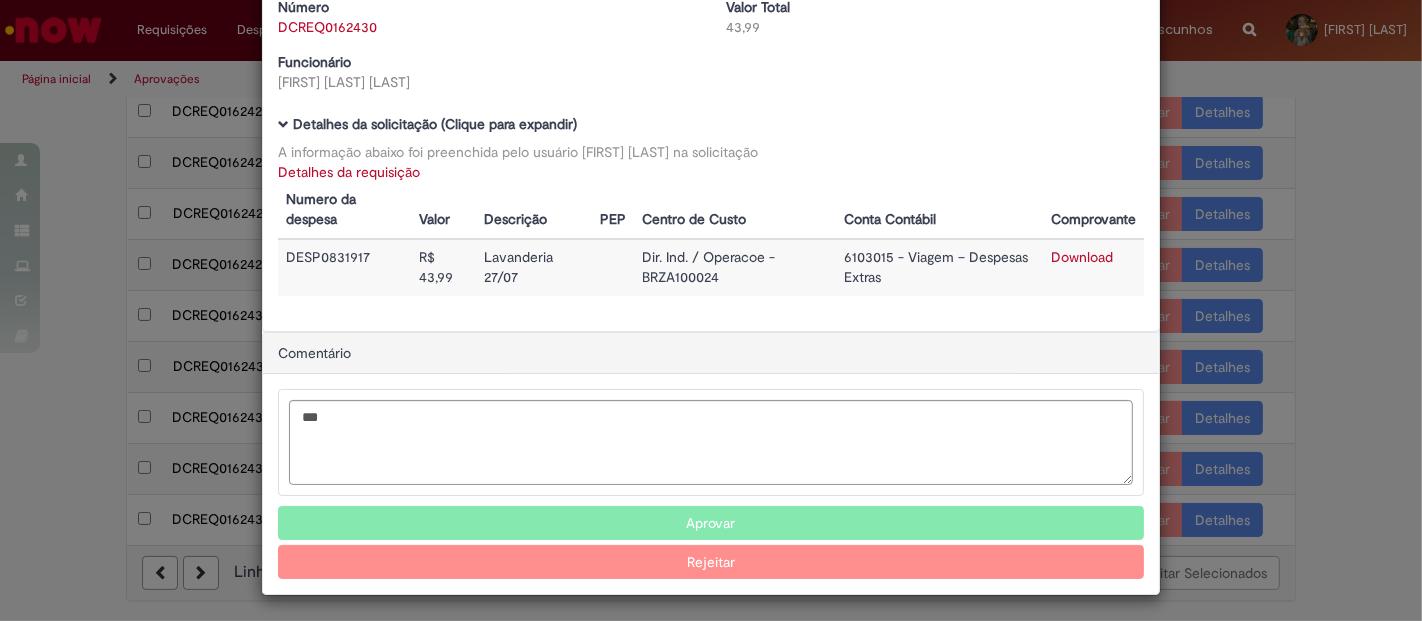 click on "Rejeitar" at bounding box center [711, 562] 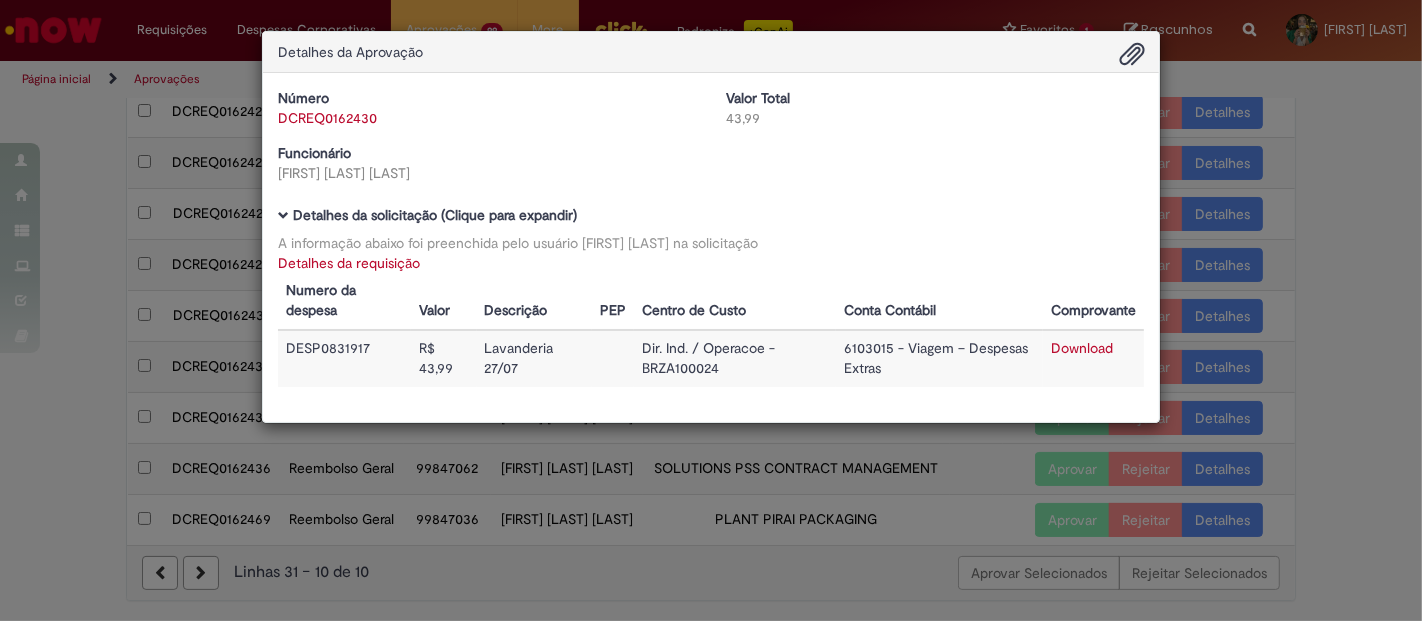 click on "Detalhes da Aprovação
Número
DCREQ0162430
Valor Total
43,99
Funcionário
[FIRST] [LAST] [LAST]
Baixar arquivos da requisição
Detalhes da solicitação (Clique para expandir)
A informação abaixo foi preenchida pelo usuário [FIRST] [LAST] [LAST] na solicitação
Detalhes da requisição
Numero da despesa
Valor
Descrição
PEP
Centro de Custo
Conta Contábil
Comprovante
DESP0831917
R$ 43,99
Lavanderia 27/07
Dir. Ind. / Operacoe - BRZA100024
6103015 - Viagem – Despesas Extras
Download" at bounding box center (711, 310) 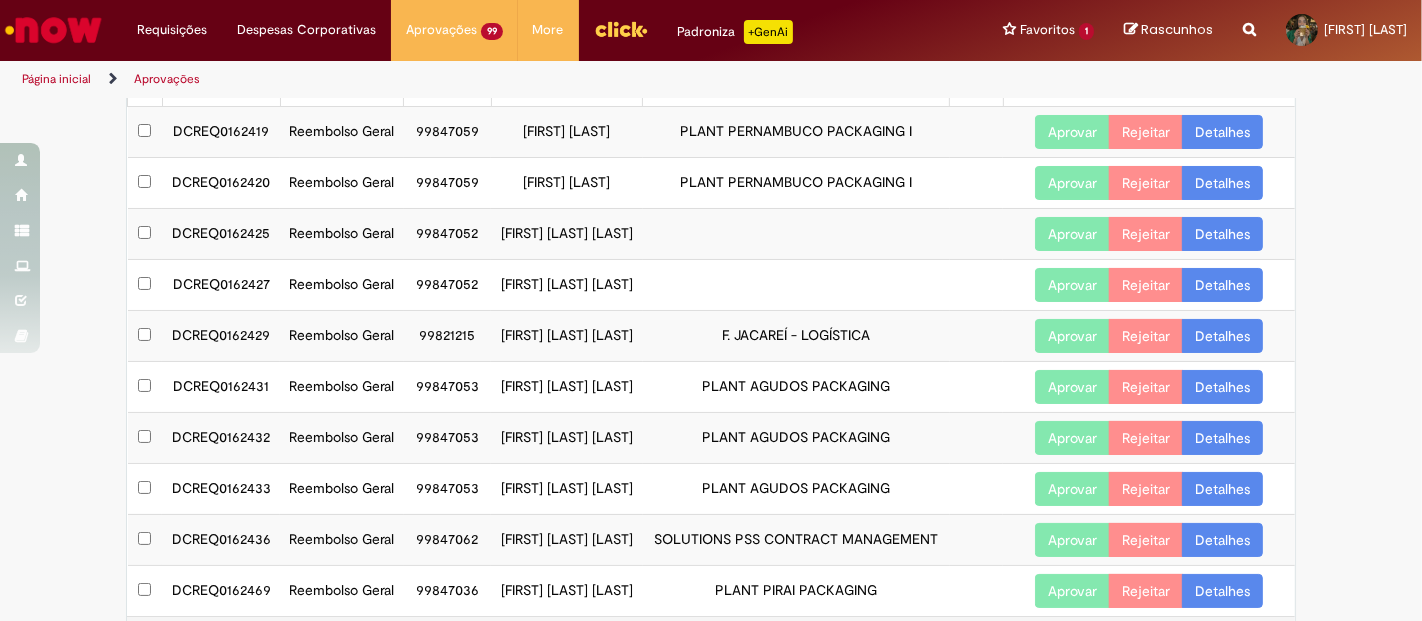 scroll, scrollTop: 131, scrollLeft: 0, axis: vertical 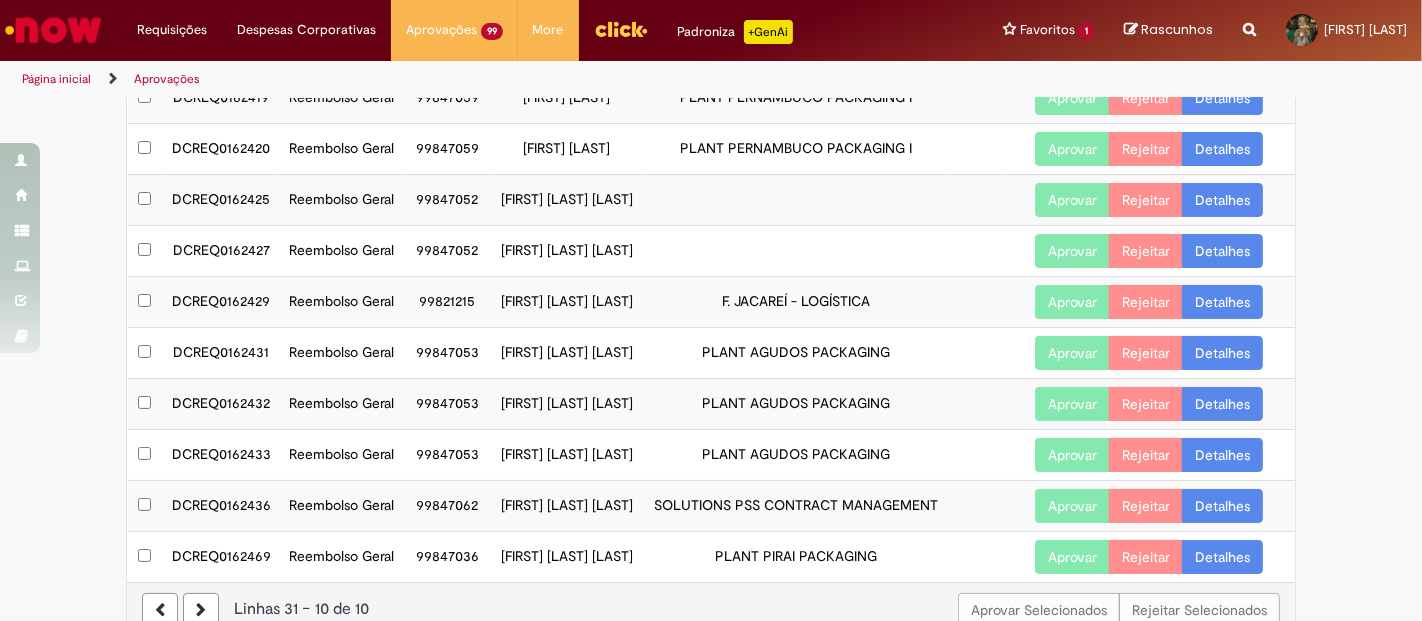 click on "Detalhes" at bounding box center [1222, 353] 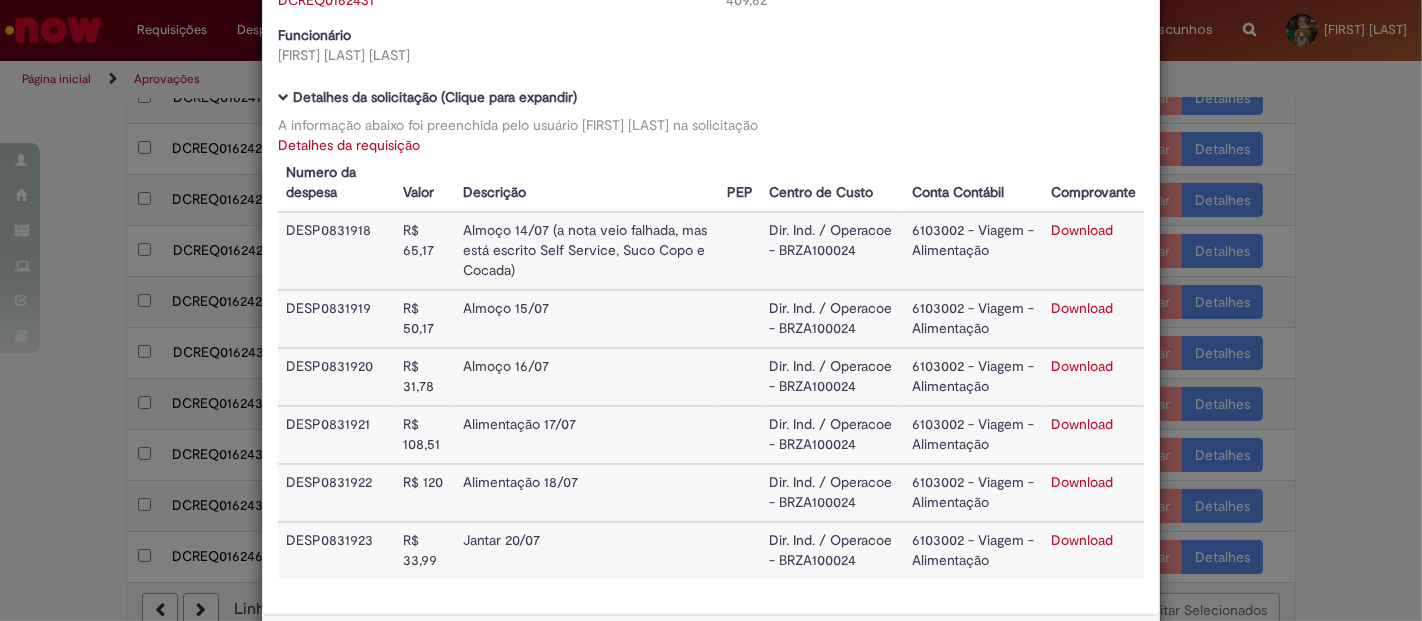 scroll, scrollTop: 333, scrollLeft: 0, axis: vertical 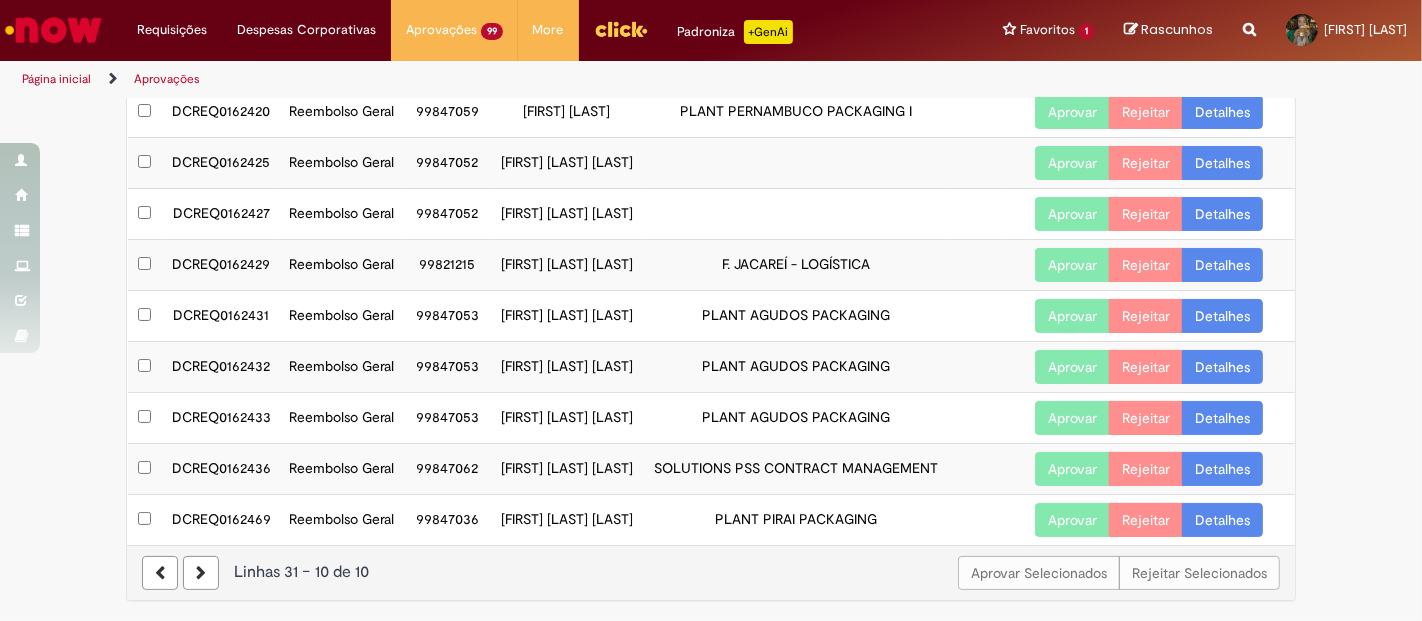 click on "Detalhes" at bounding box center (1222, 316) 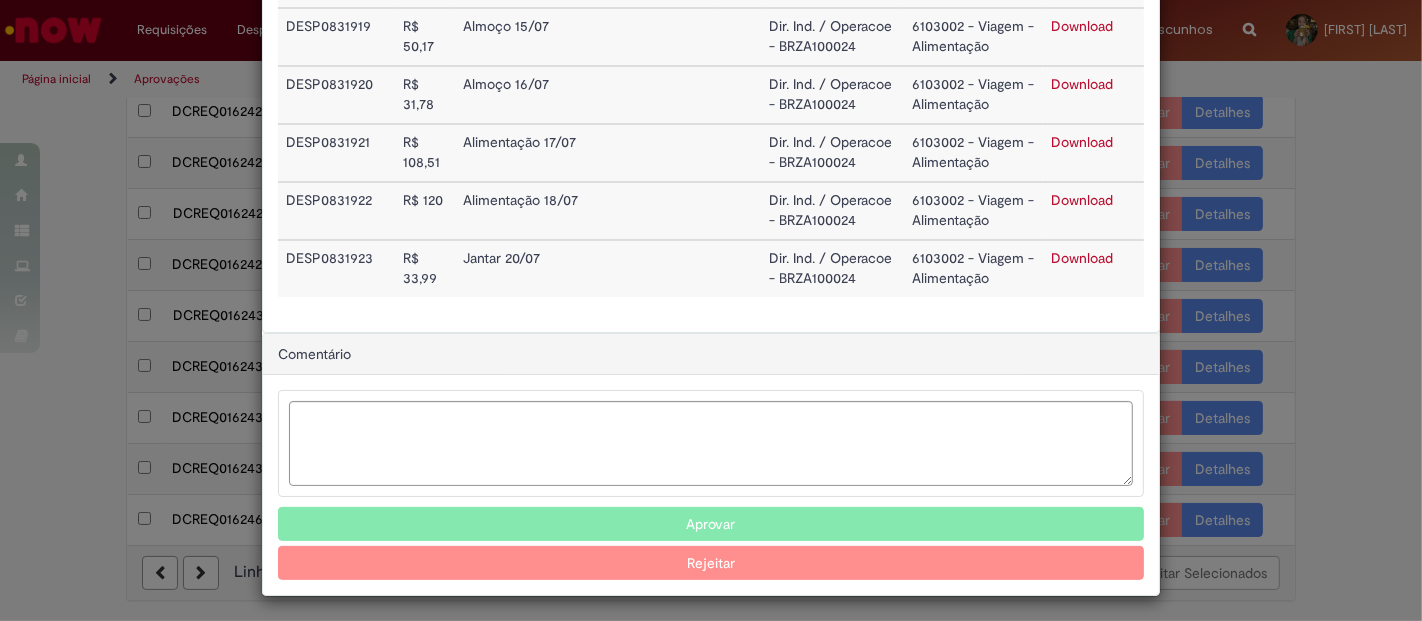 scroll, scrollTop: 400, scrollLeft: 0, axis: vertical 